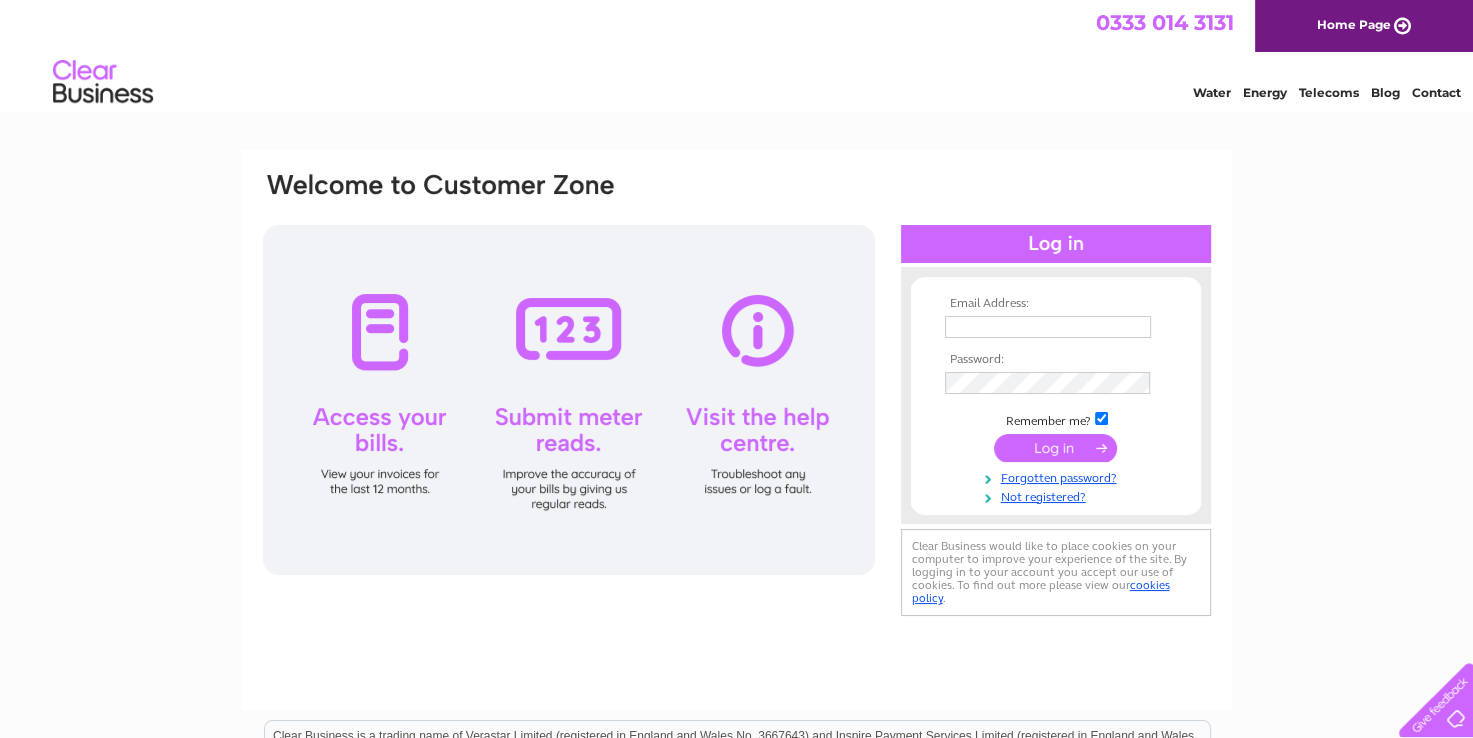 scroll, scrollTop: 0, scrollLeft: 0, axis: both 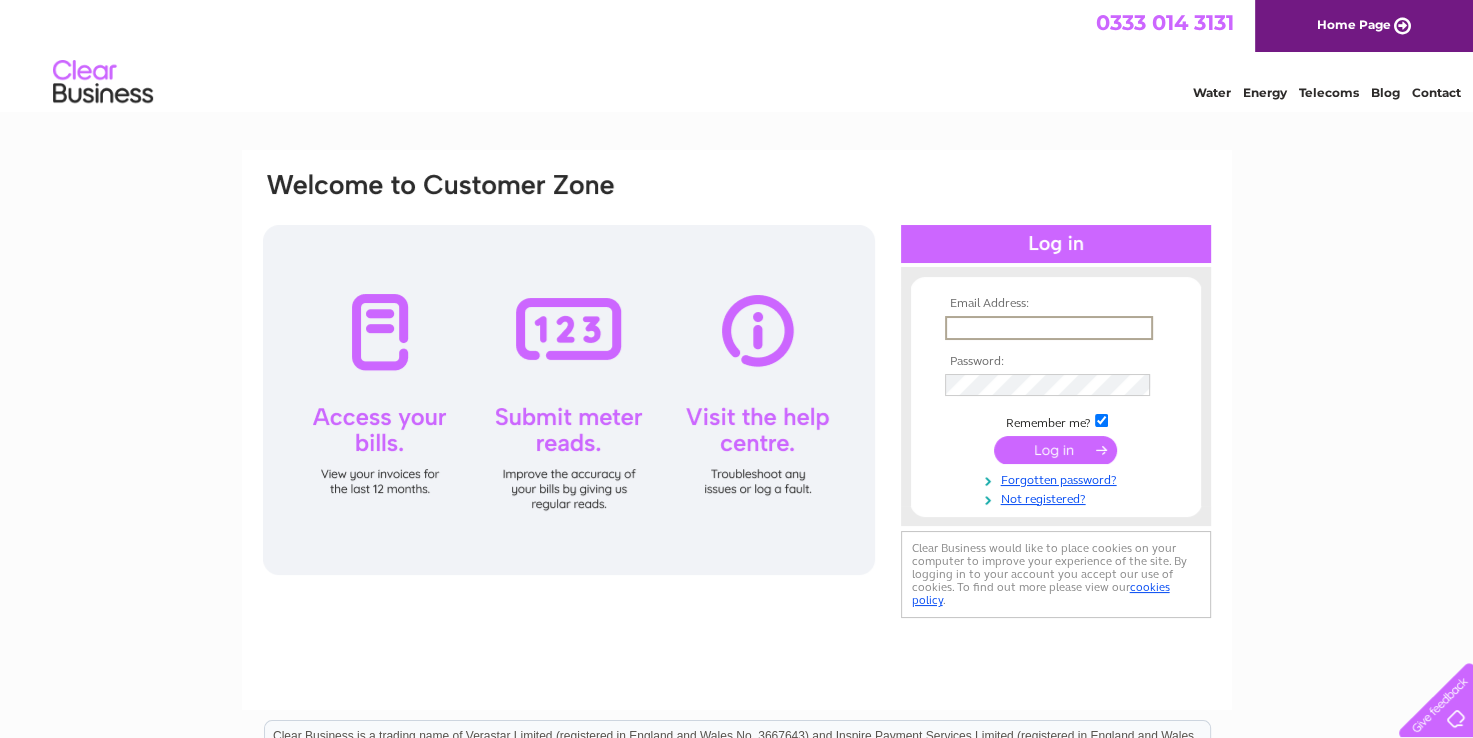 click at bounding box center [1049, 328] 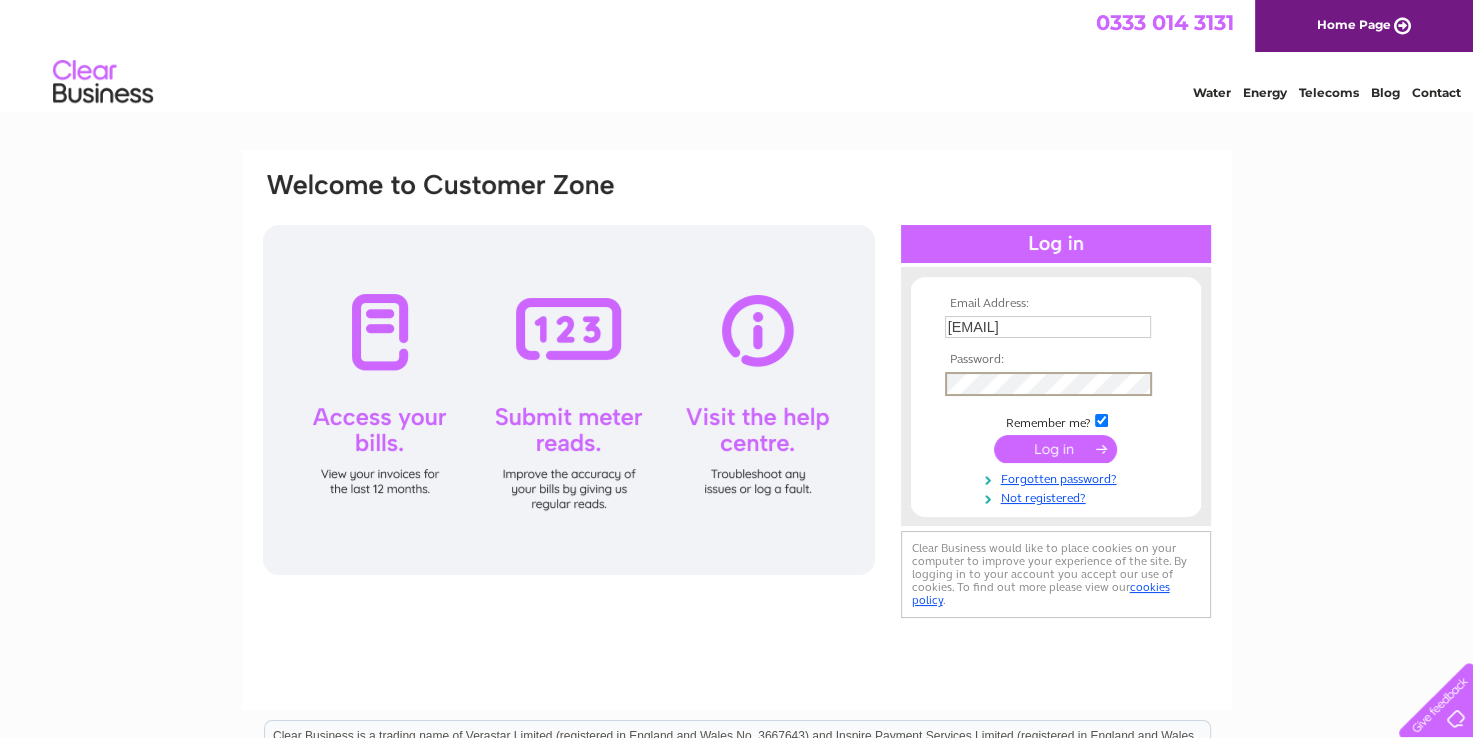 click at bounding box center (1055, 449) 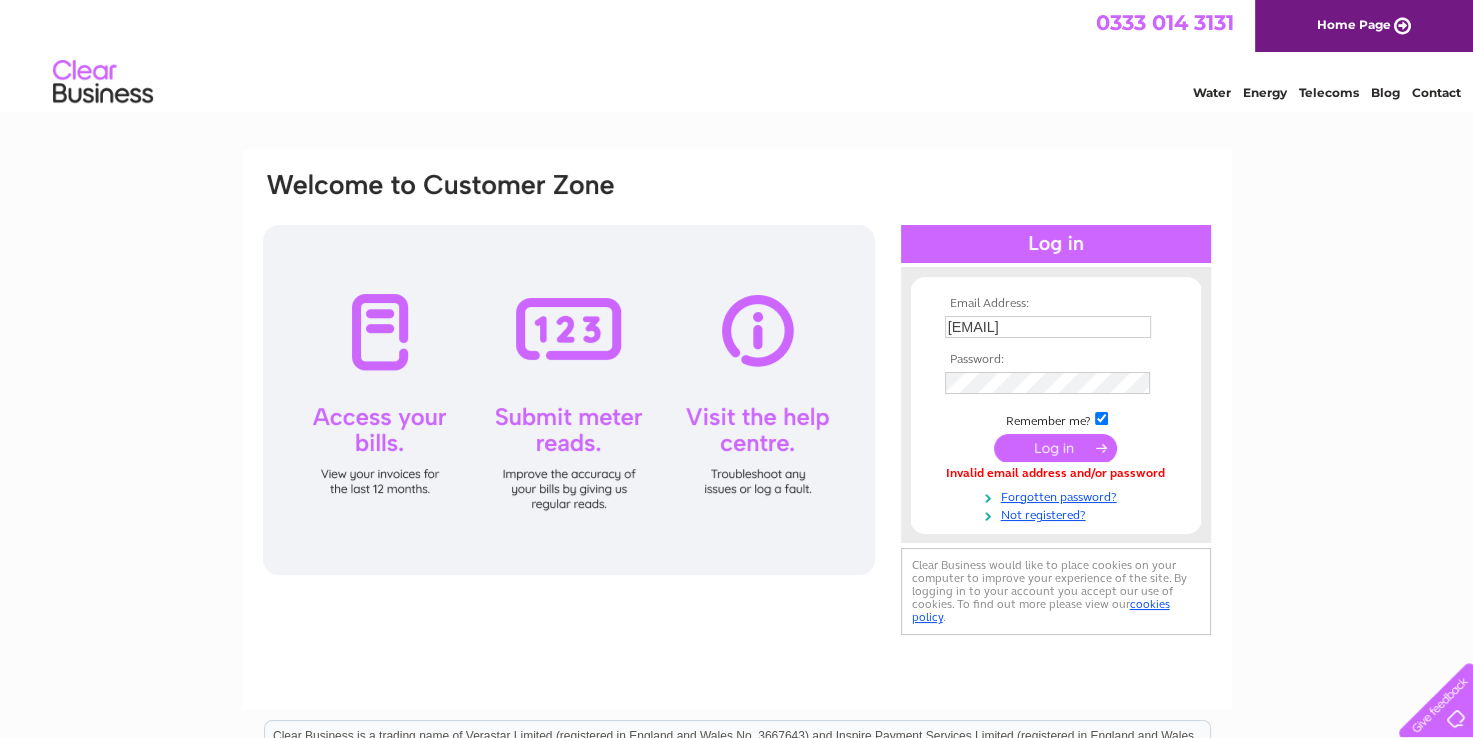 scroll, scrollTop: 0, scrollLeft: 0, axis: both 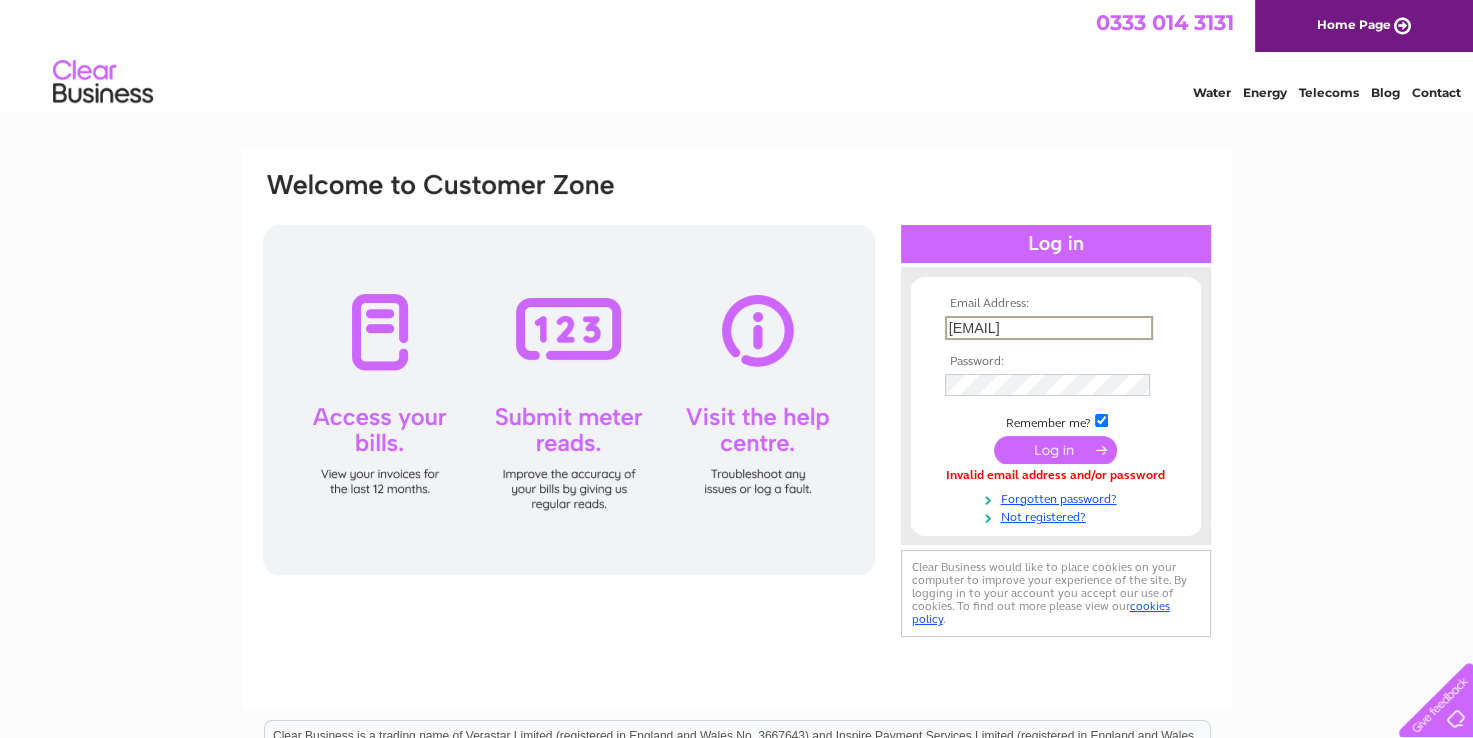 drag, startPoint x: 950, startPoint y: 325, endPoint x: 1367, endPoint y: 354, distance: 418.00717 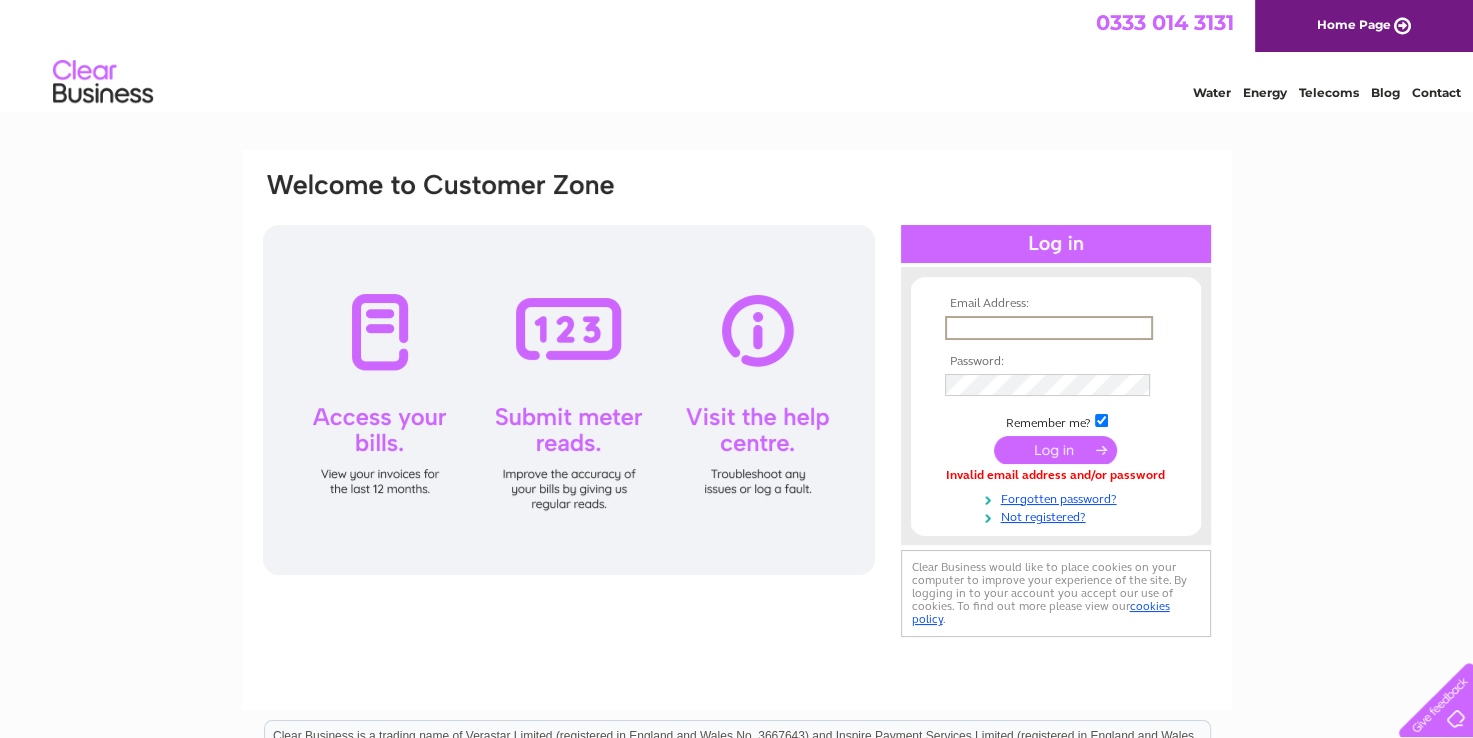 scroll, scrollTop: 0, scrollLeft: 0, axis: both 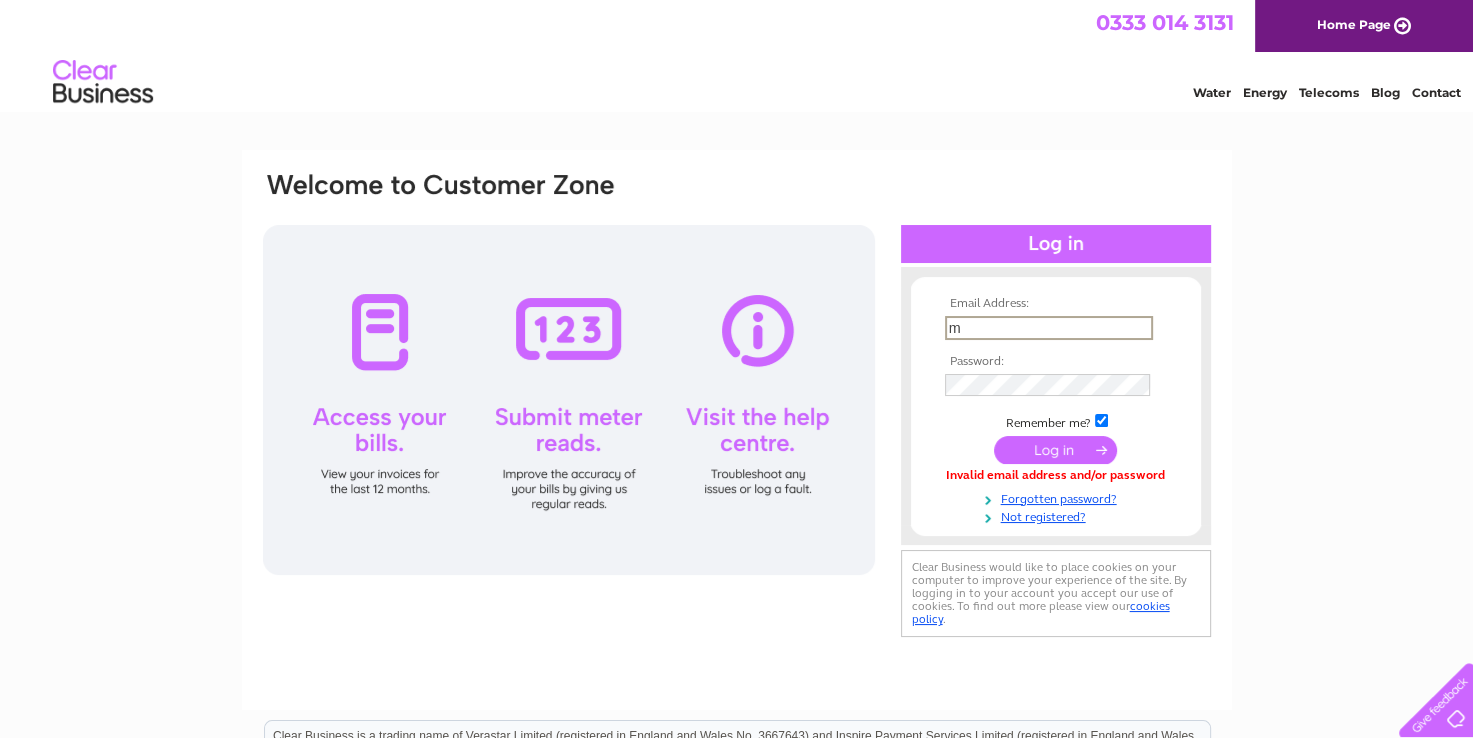 type on "milliganlauren@outook.com" 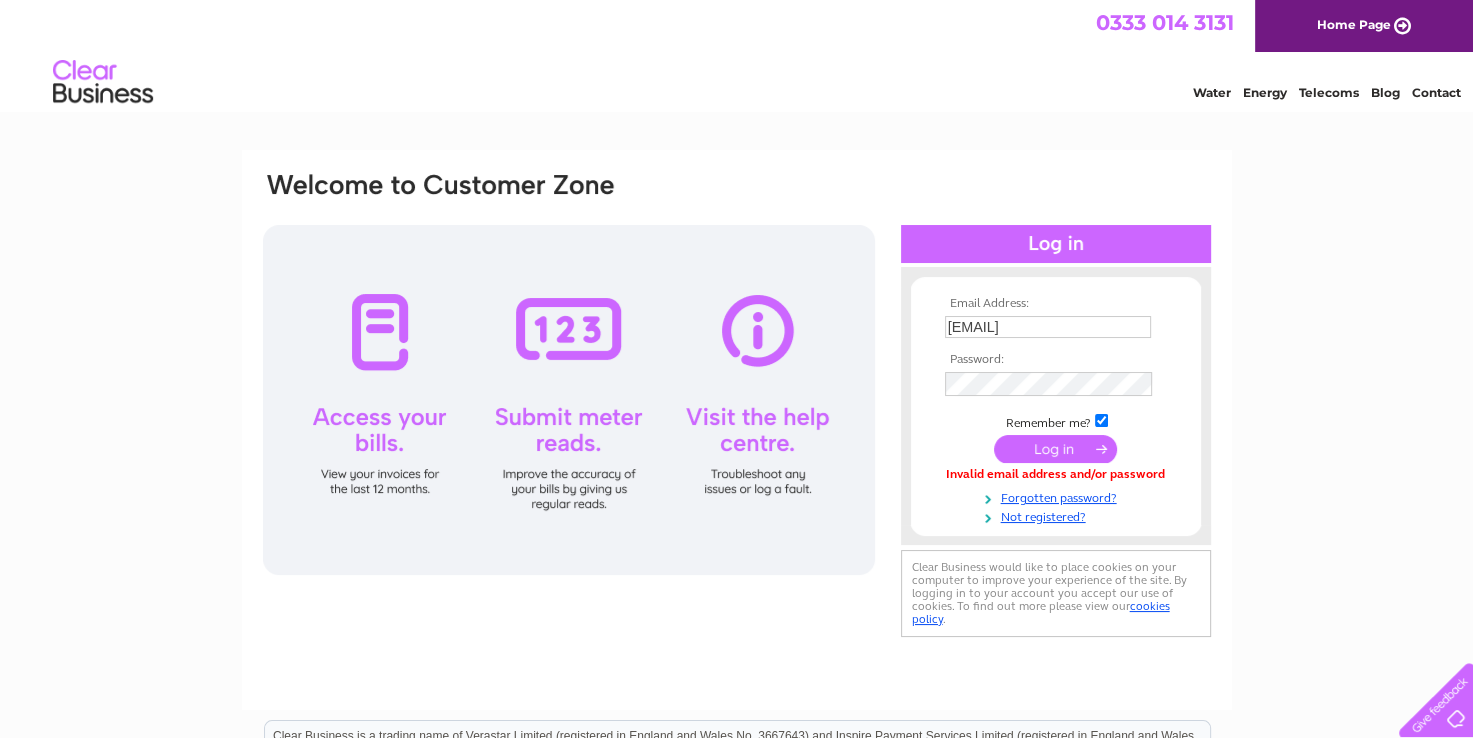 click at bounding box center [1055, 449] 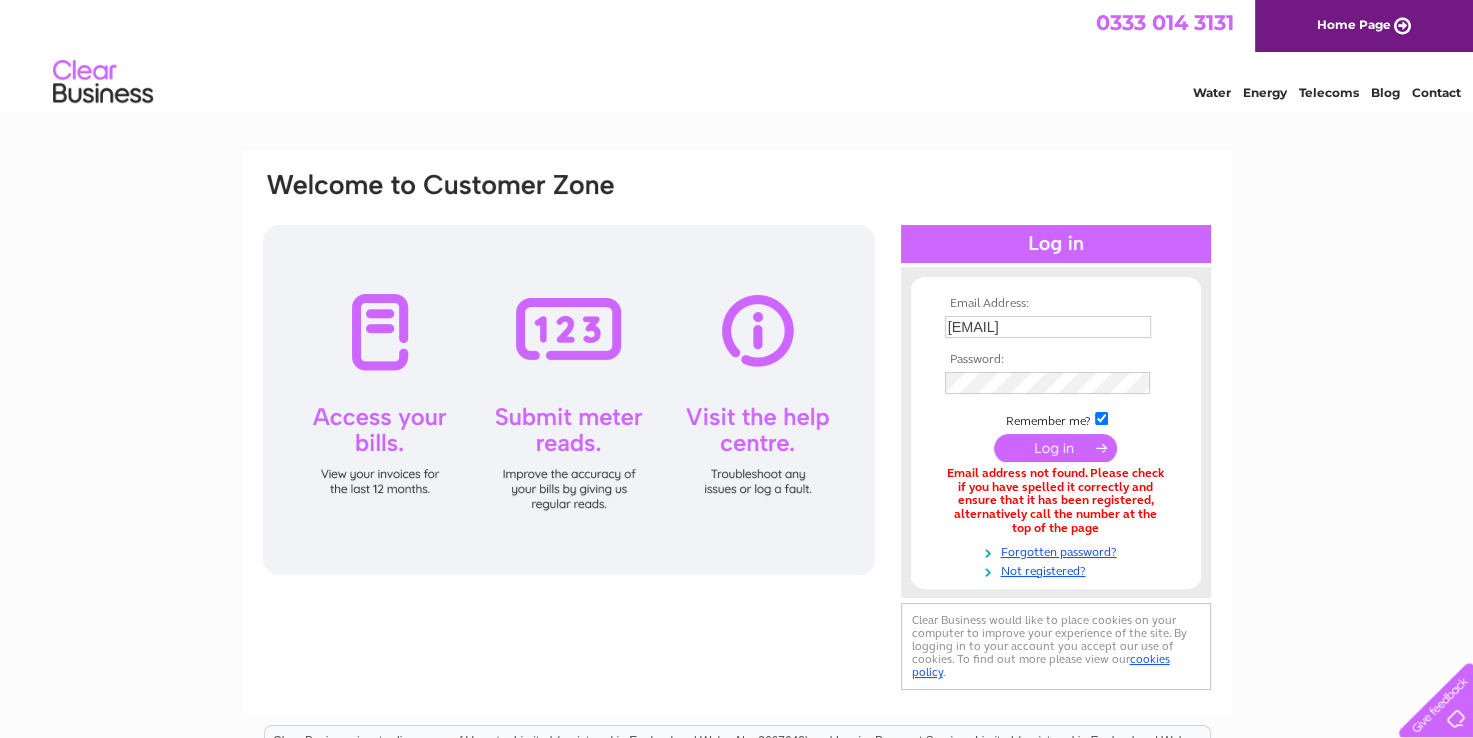 scroll, scrollTop: 0, scrollLeft: 0, axis: both 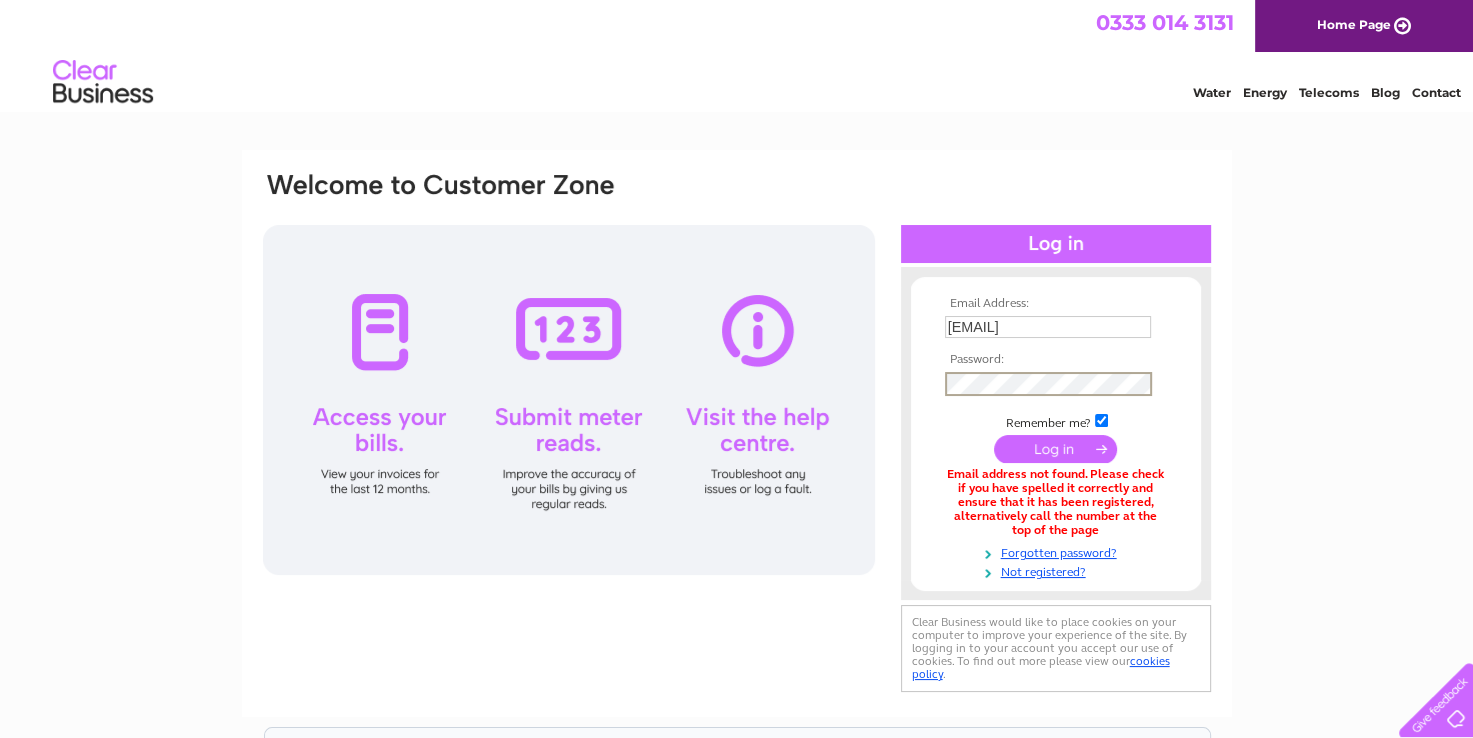 click at bounding box center [1055, 449] 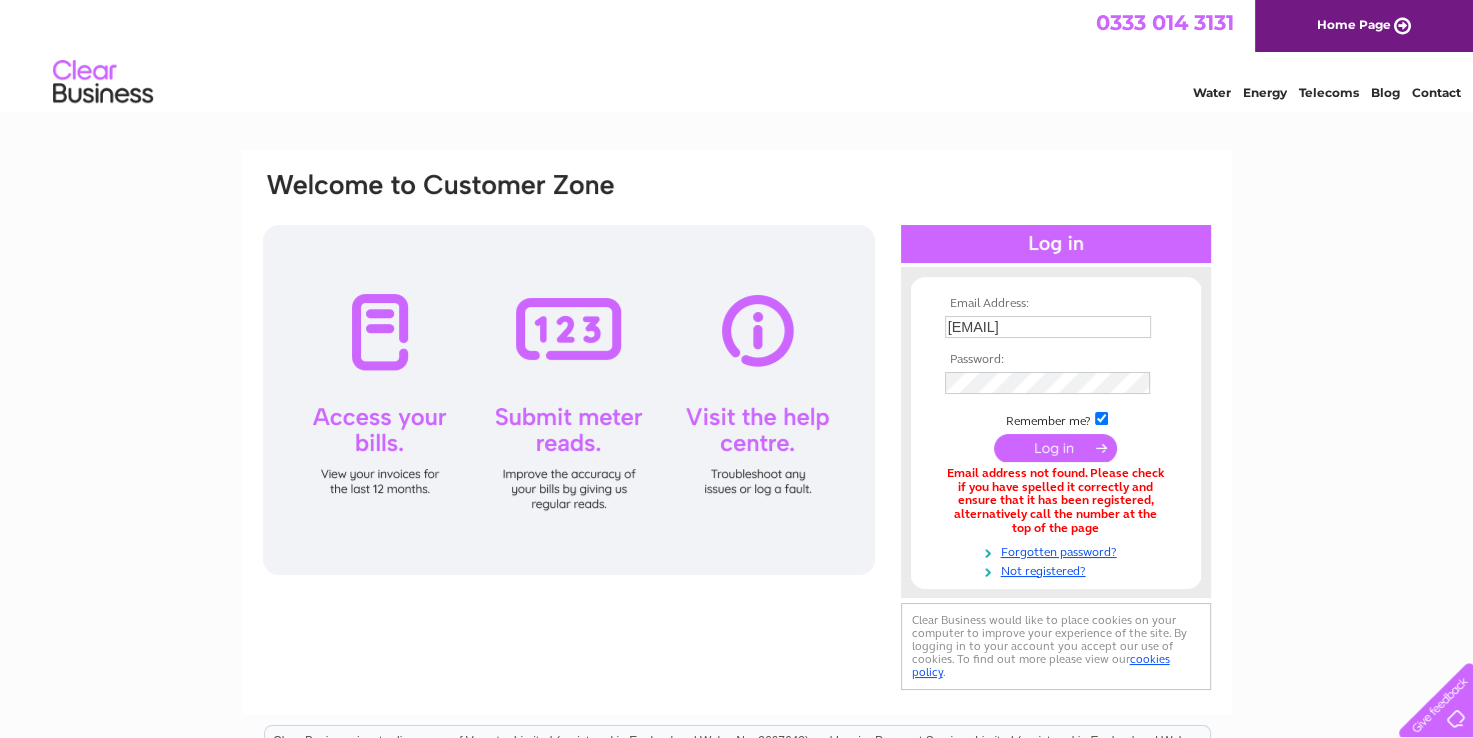 scroll, scrollTop: 0, scrollLeft: 0, axis: both 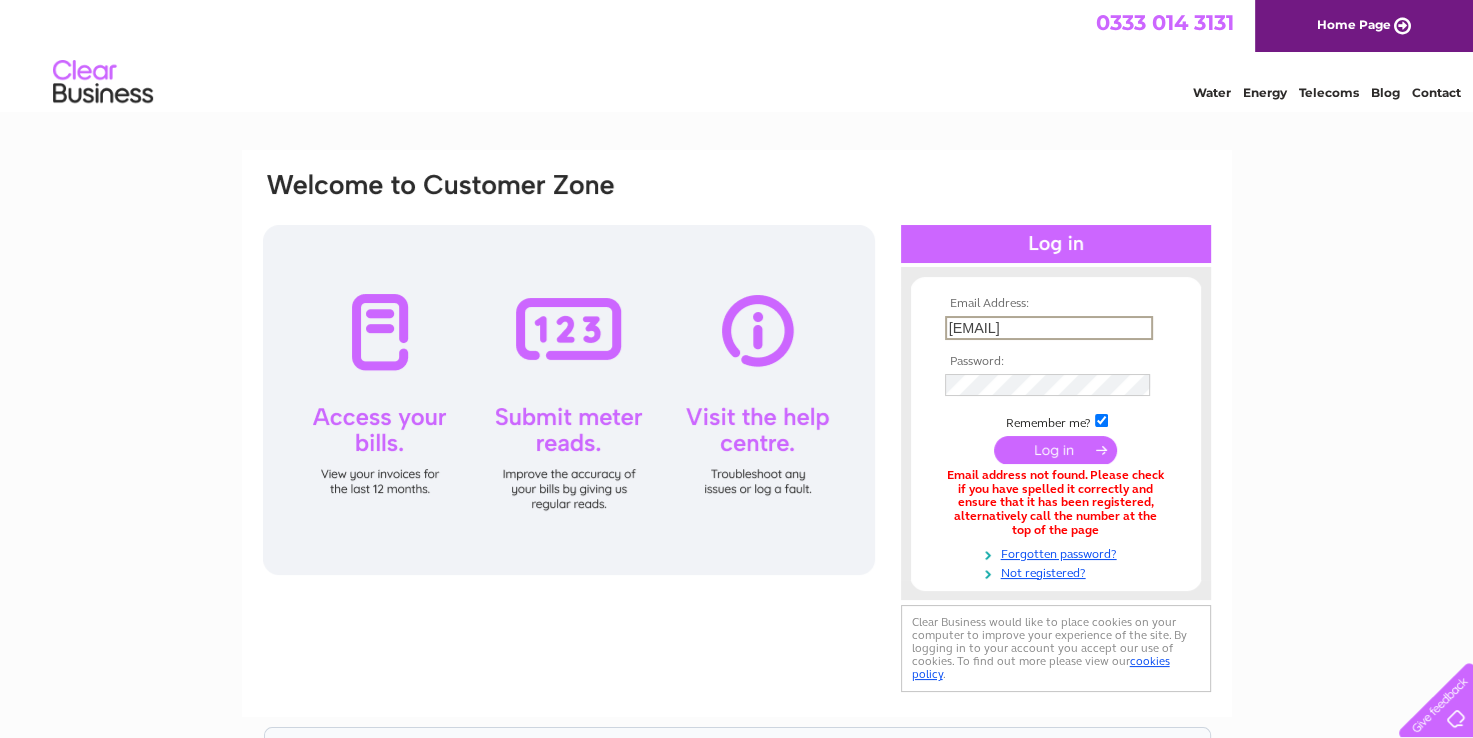 drag, startPoint x: 1126, startPoint y: 322, endPoint x: 870, endPoint y: 329, distance: 256.09567 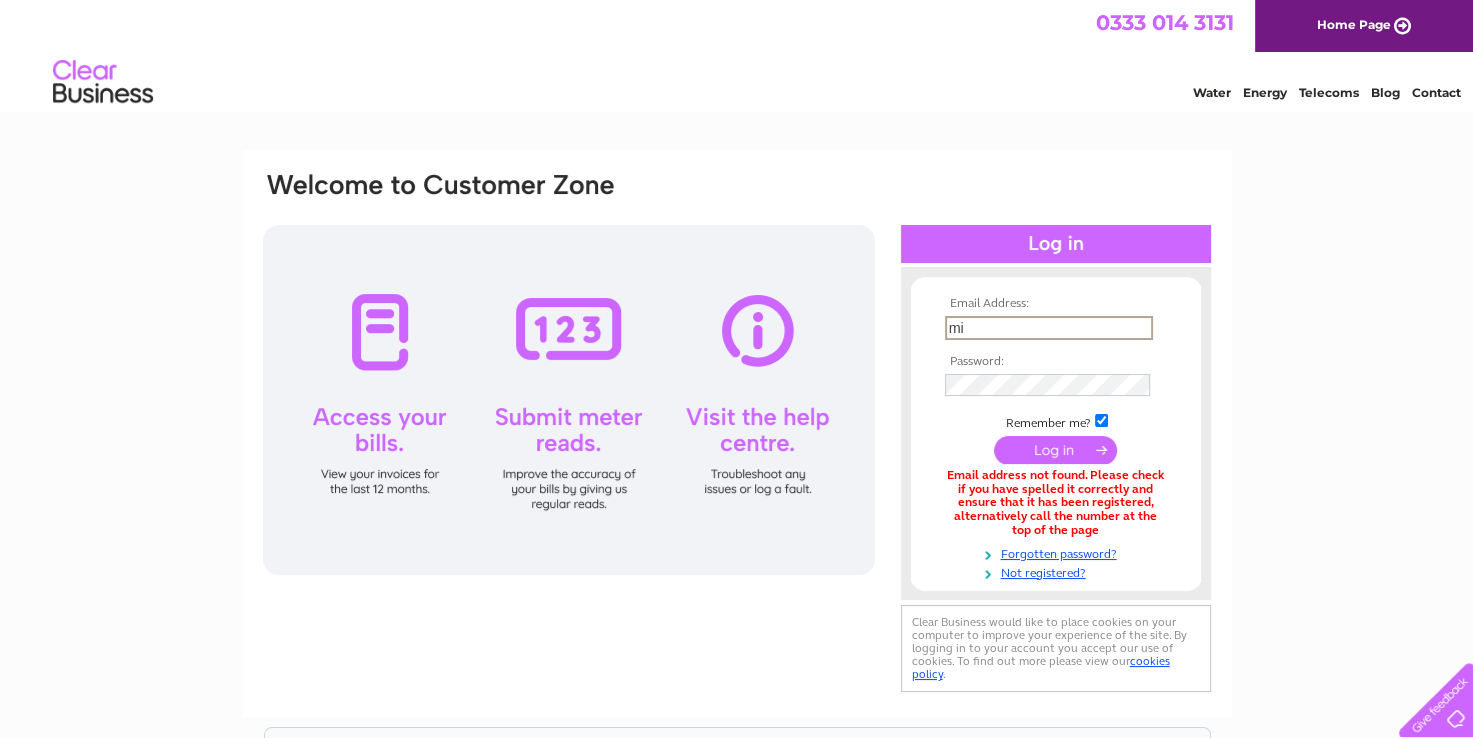 type on "MILLIGANLAUREN@OUTLOOK.COM" 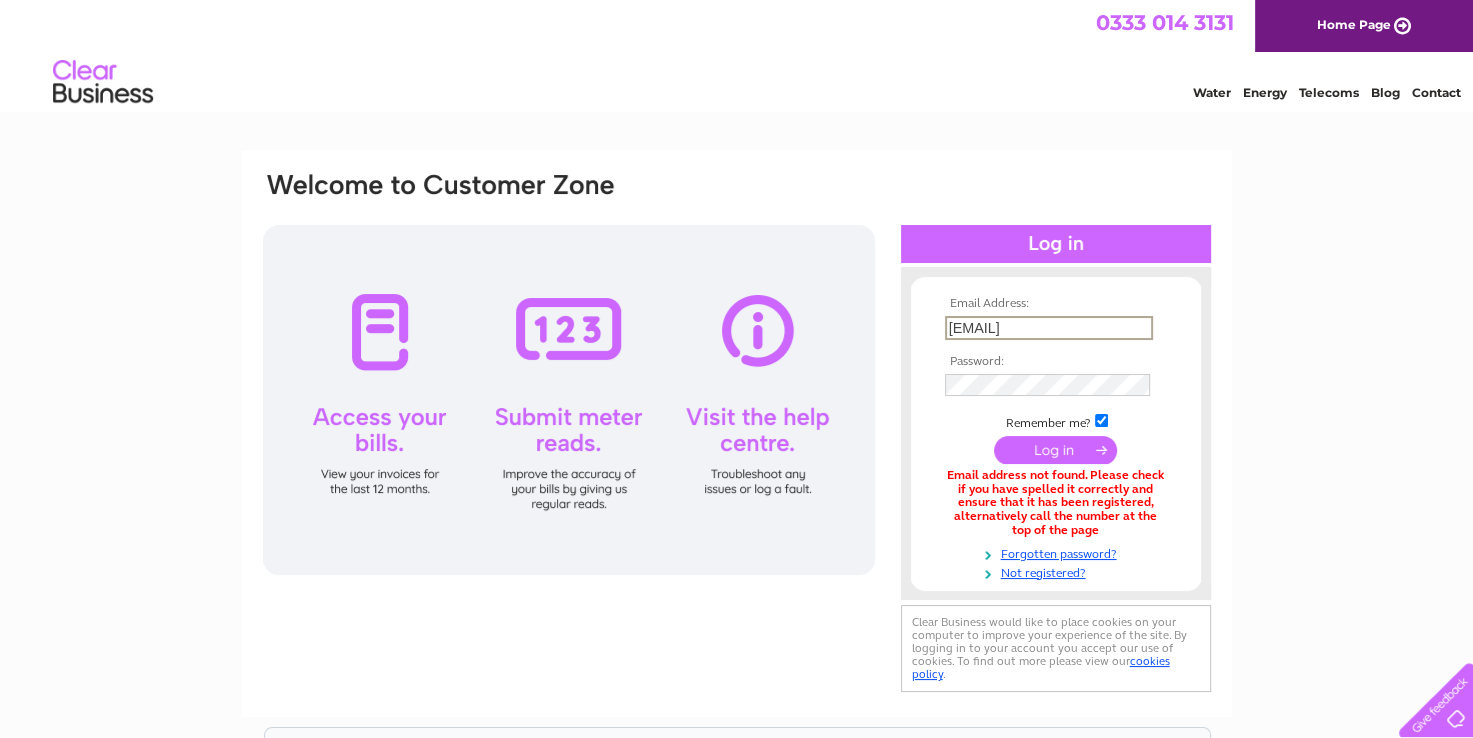 click at bounding box center [1056, 406] 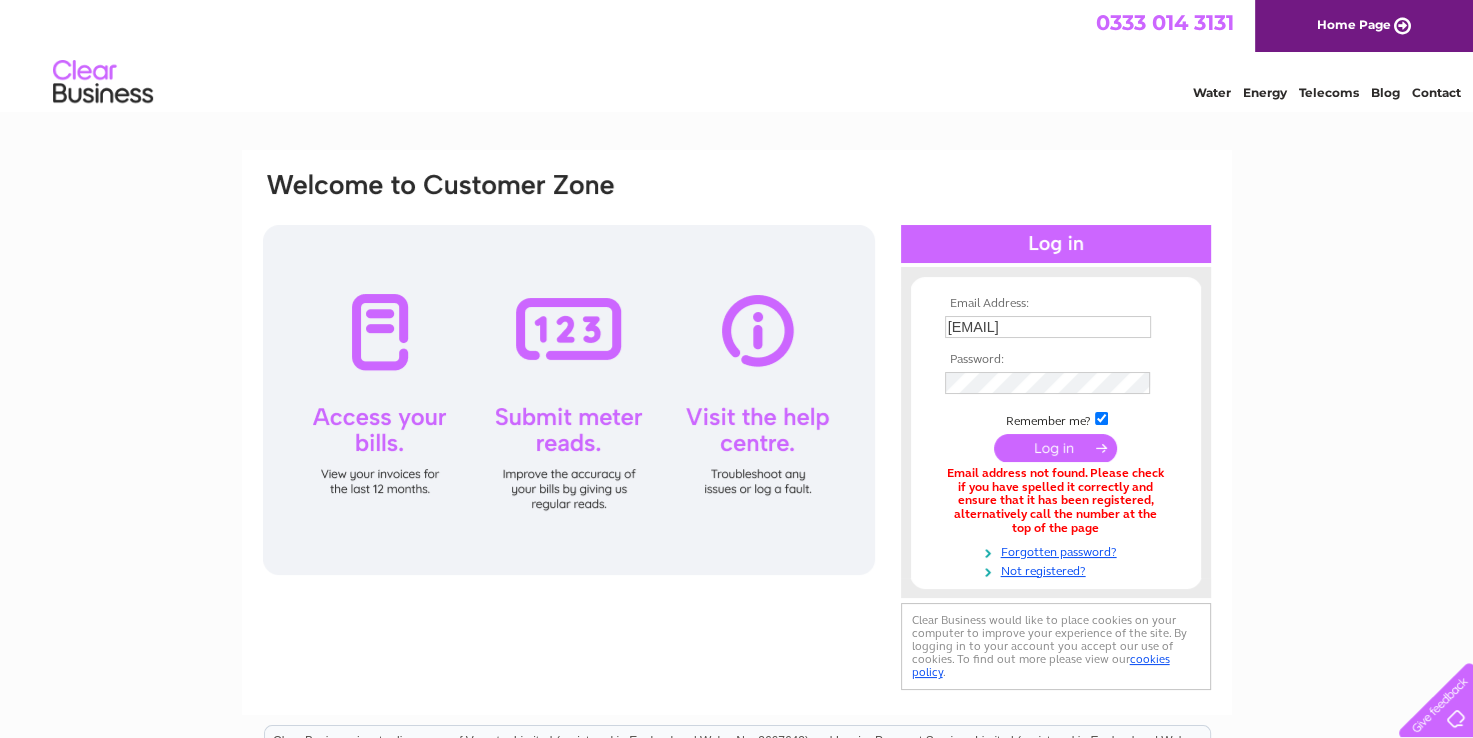 click at bounding box center (1055, 448) 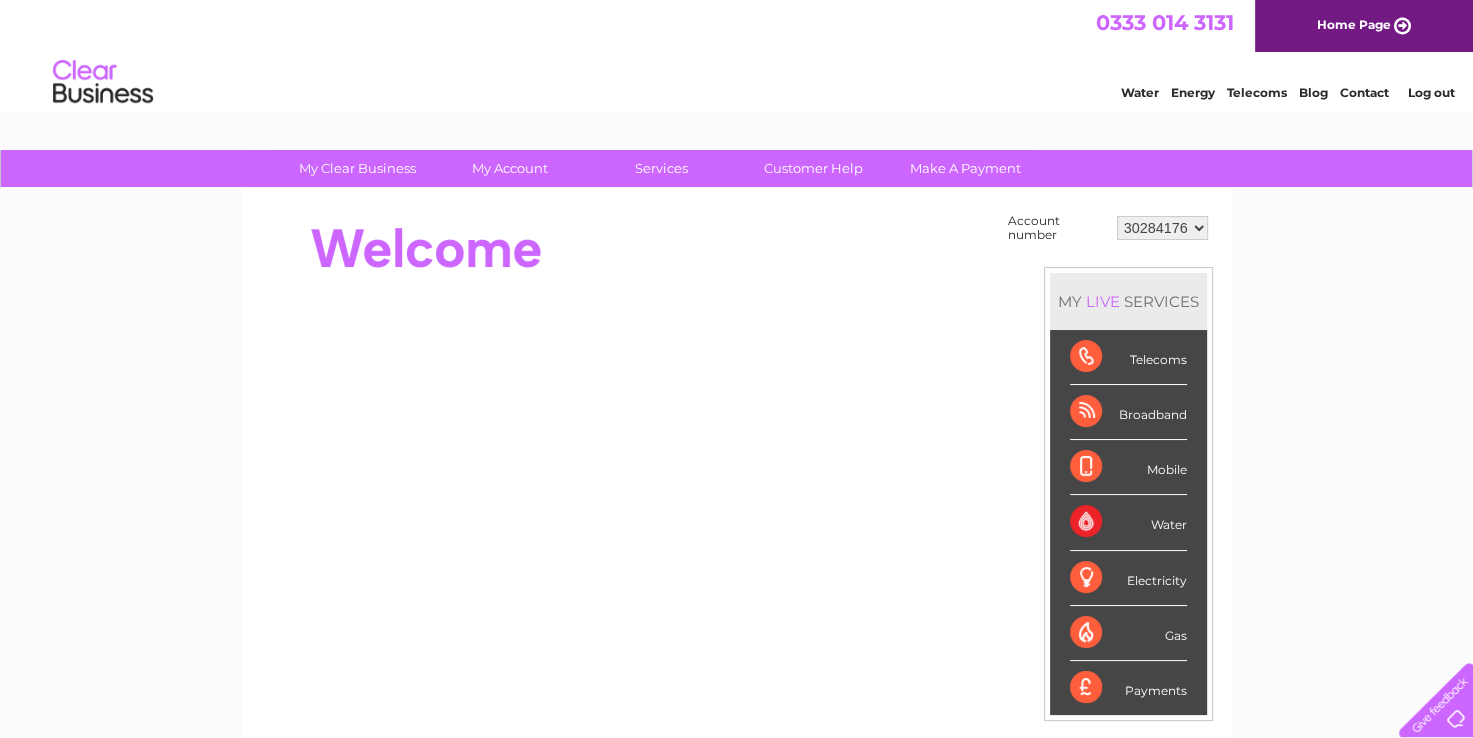 scroll, scrollTop: 0, scrollLeft: 0, axis: both 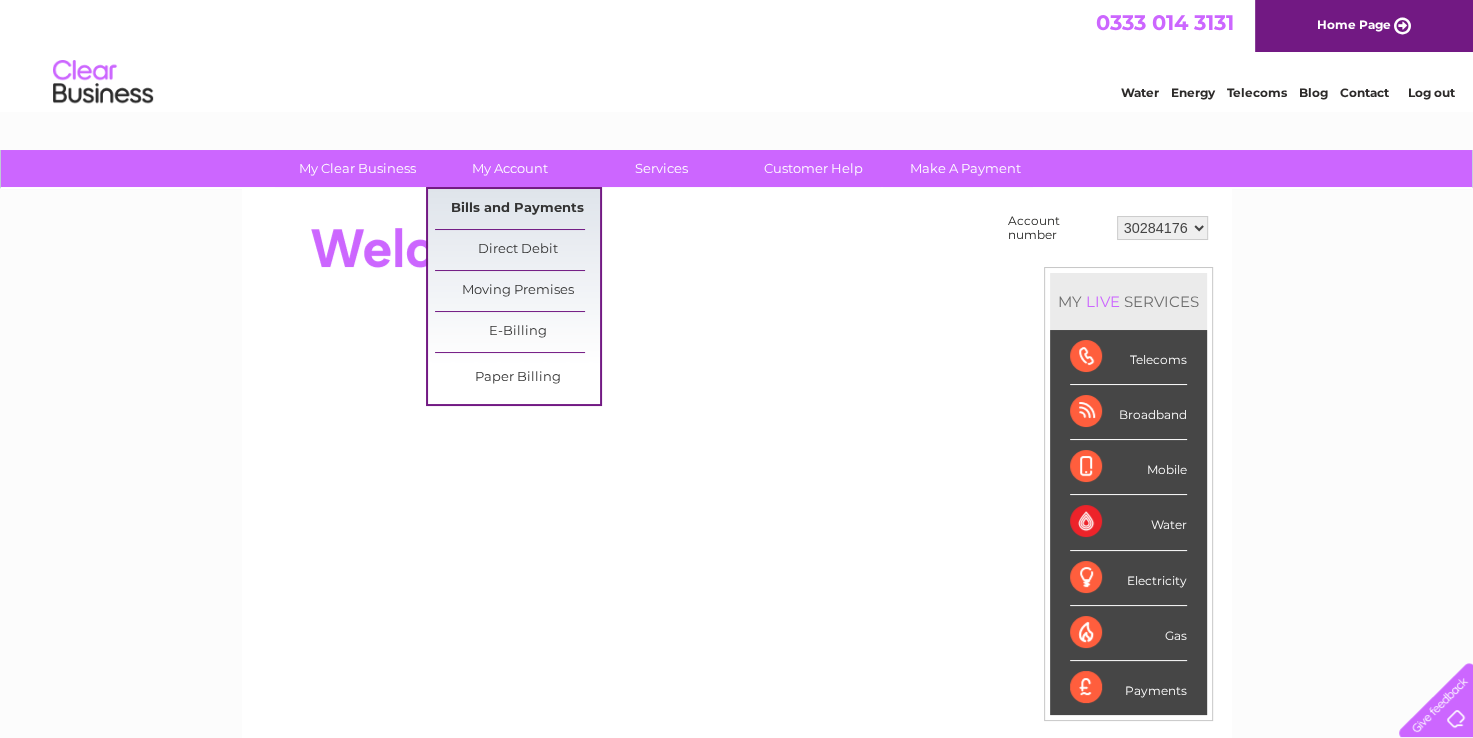 click on "Bills and Payments" at bounding box center (517, 209) 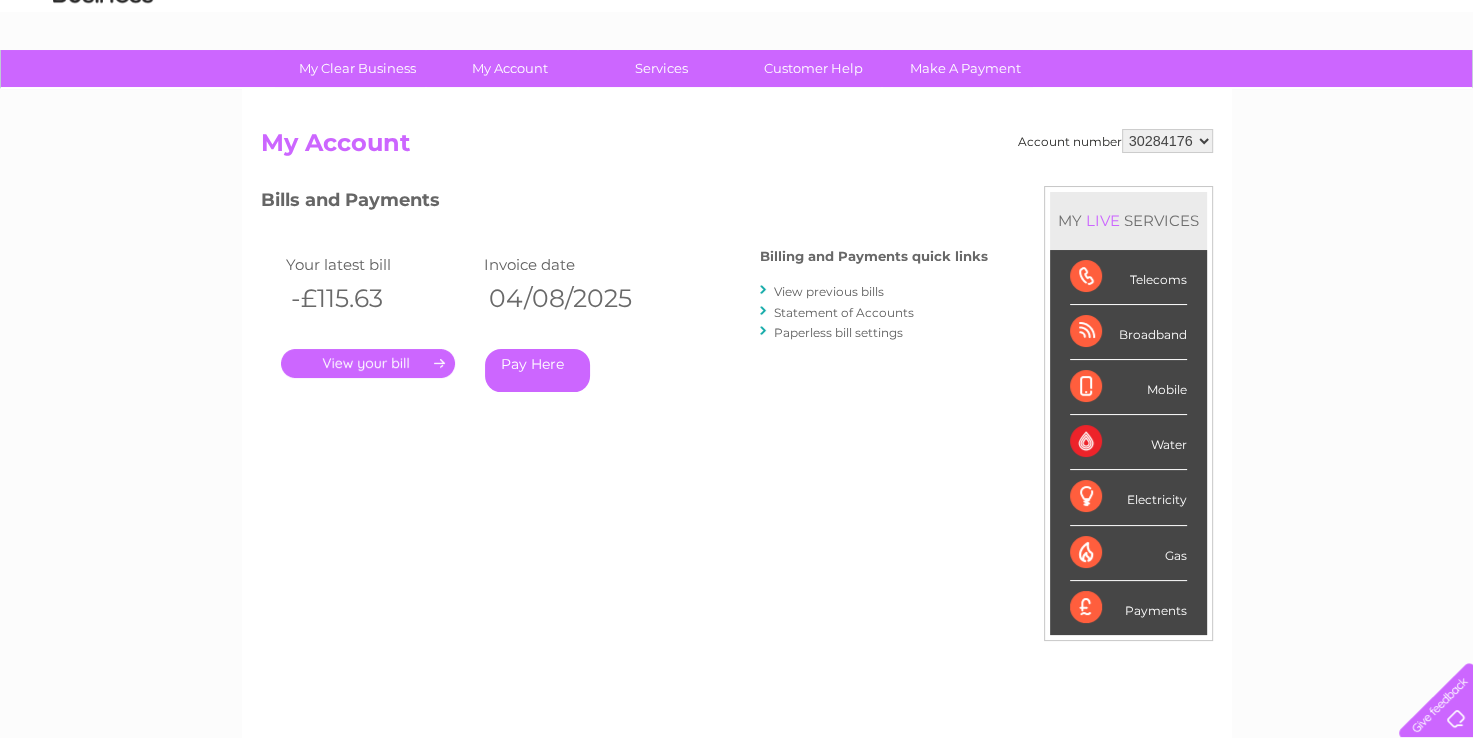 scroll, scrollTop: 200, scrollLeft: 0, axis: vertical 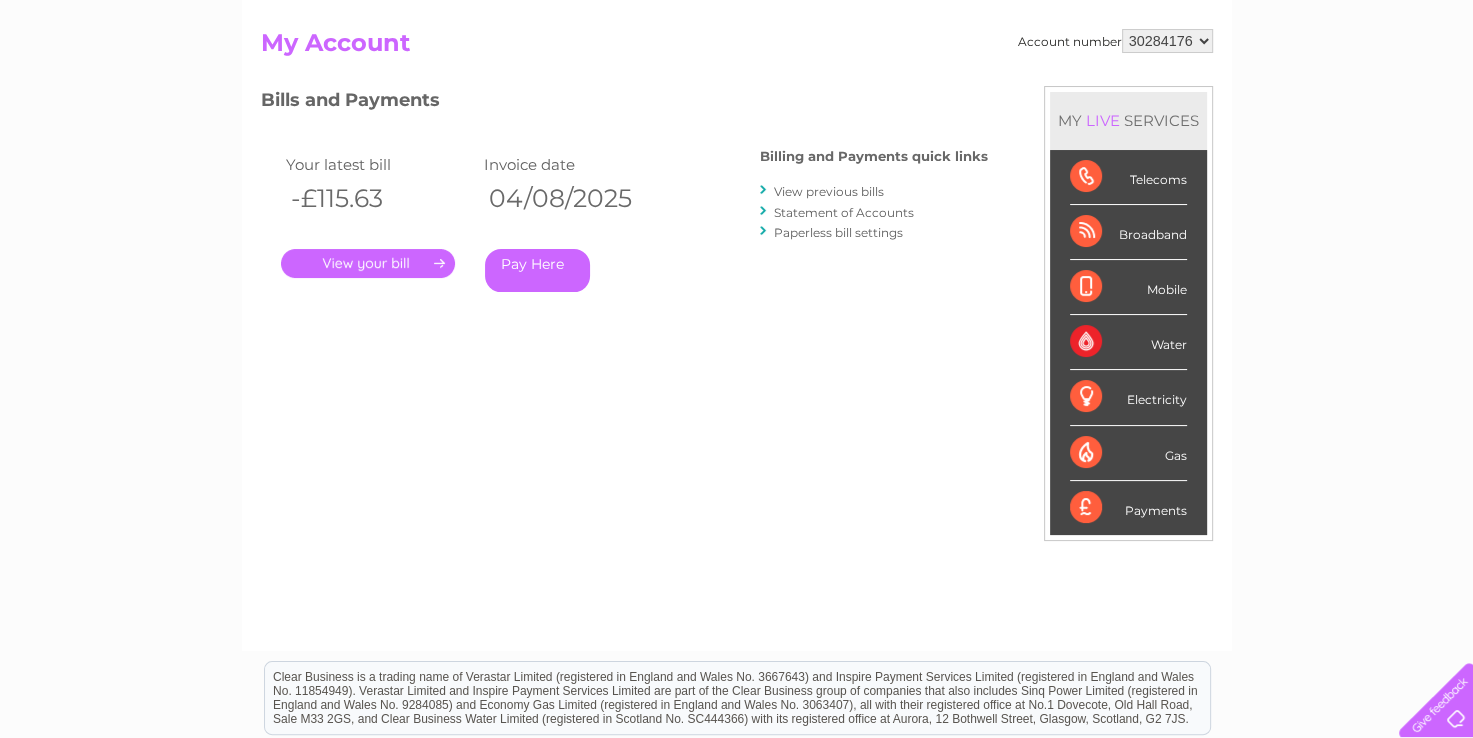 click on "." at bounding box center (368, 263) 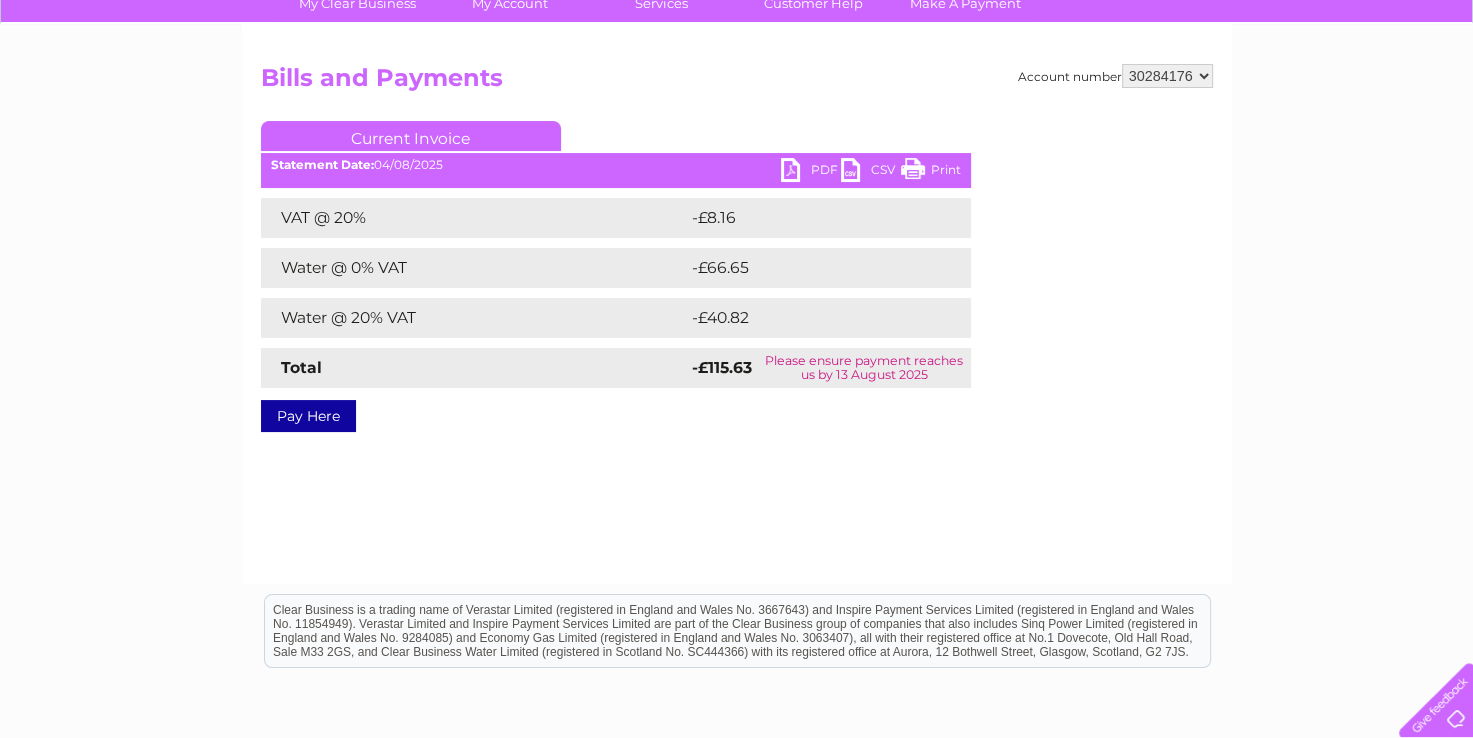 scroll, scrollTop: 200, scrollLeft: 0, axis: vertical 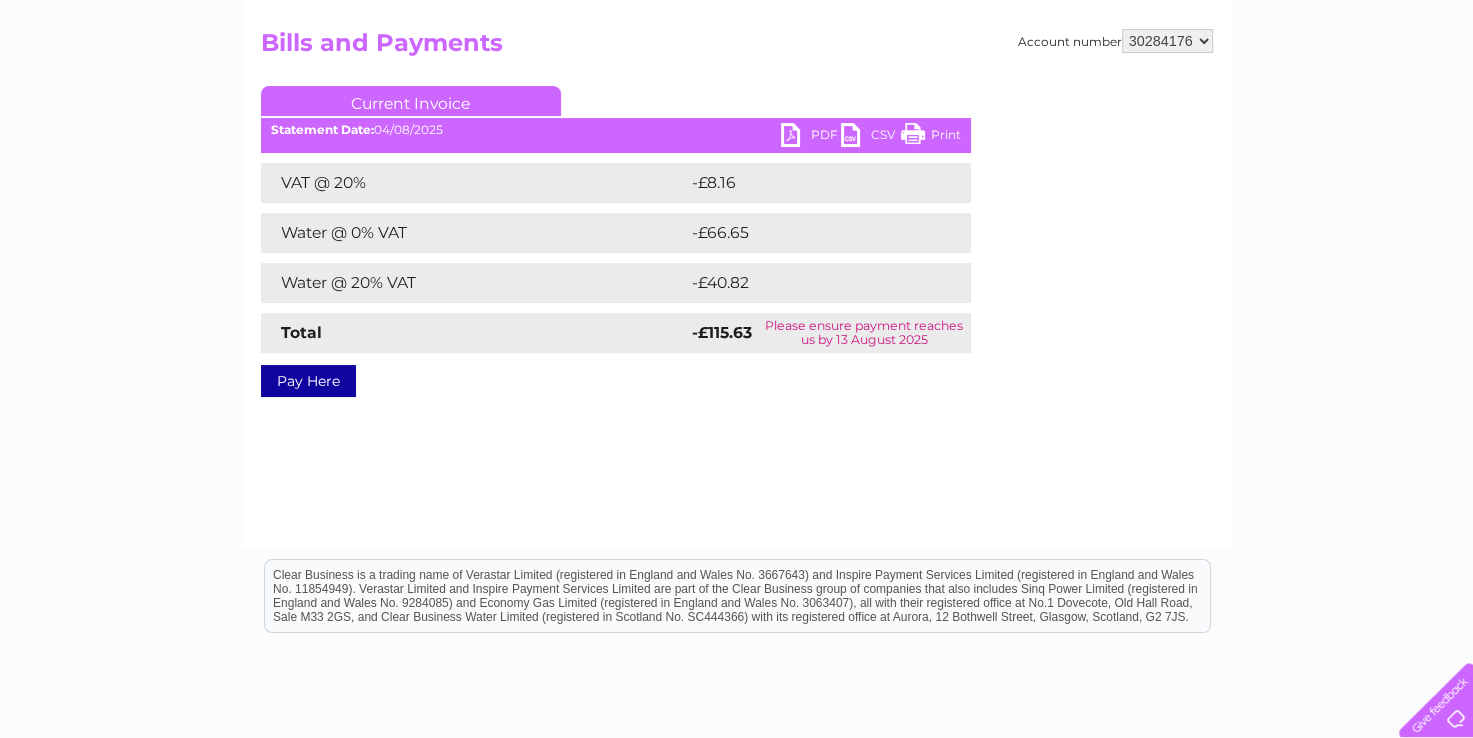click on "PDF" at bounding box center (811, 137) 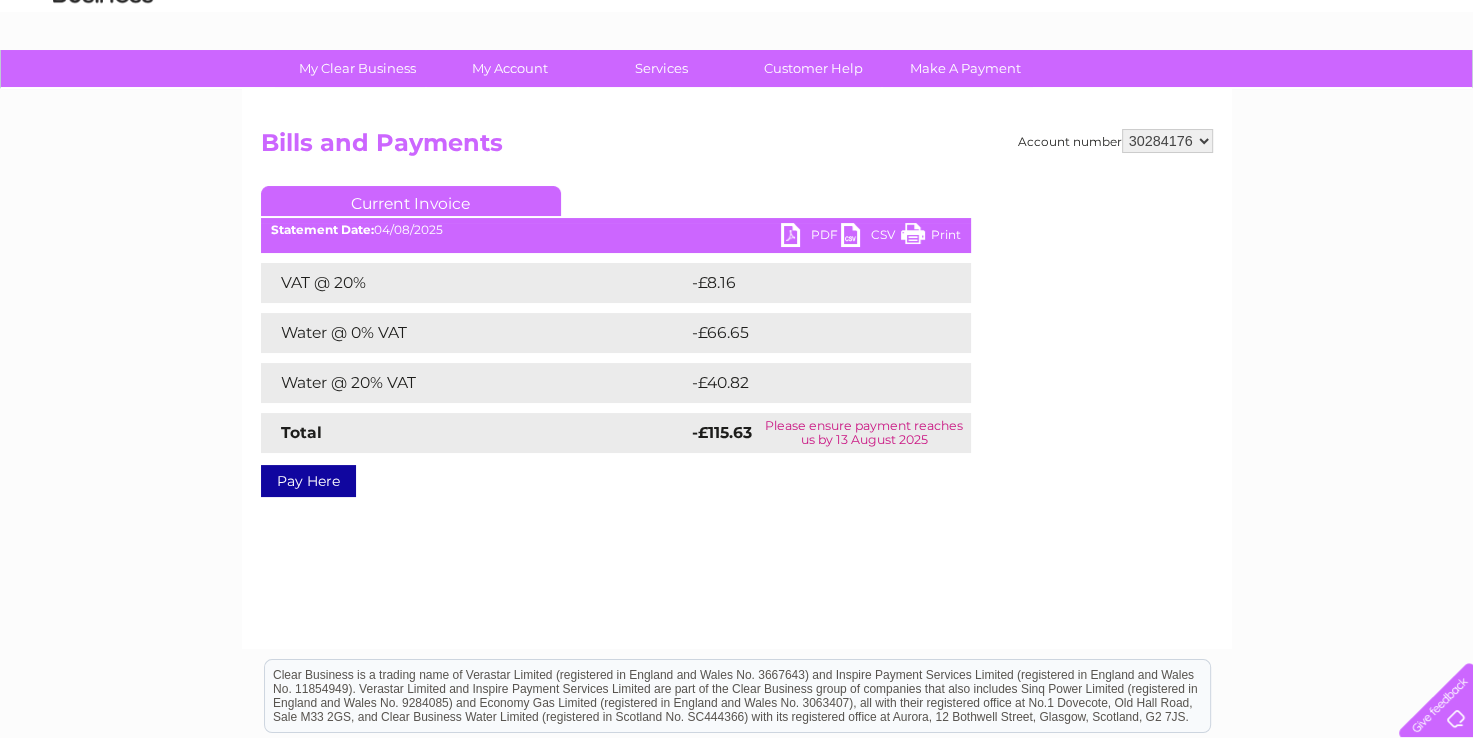 click on "Pay Here" at bounding box center (308, 481) 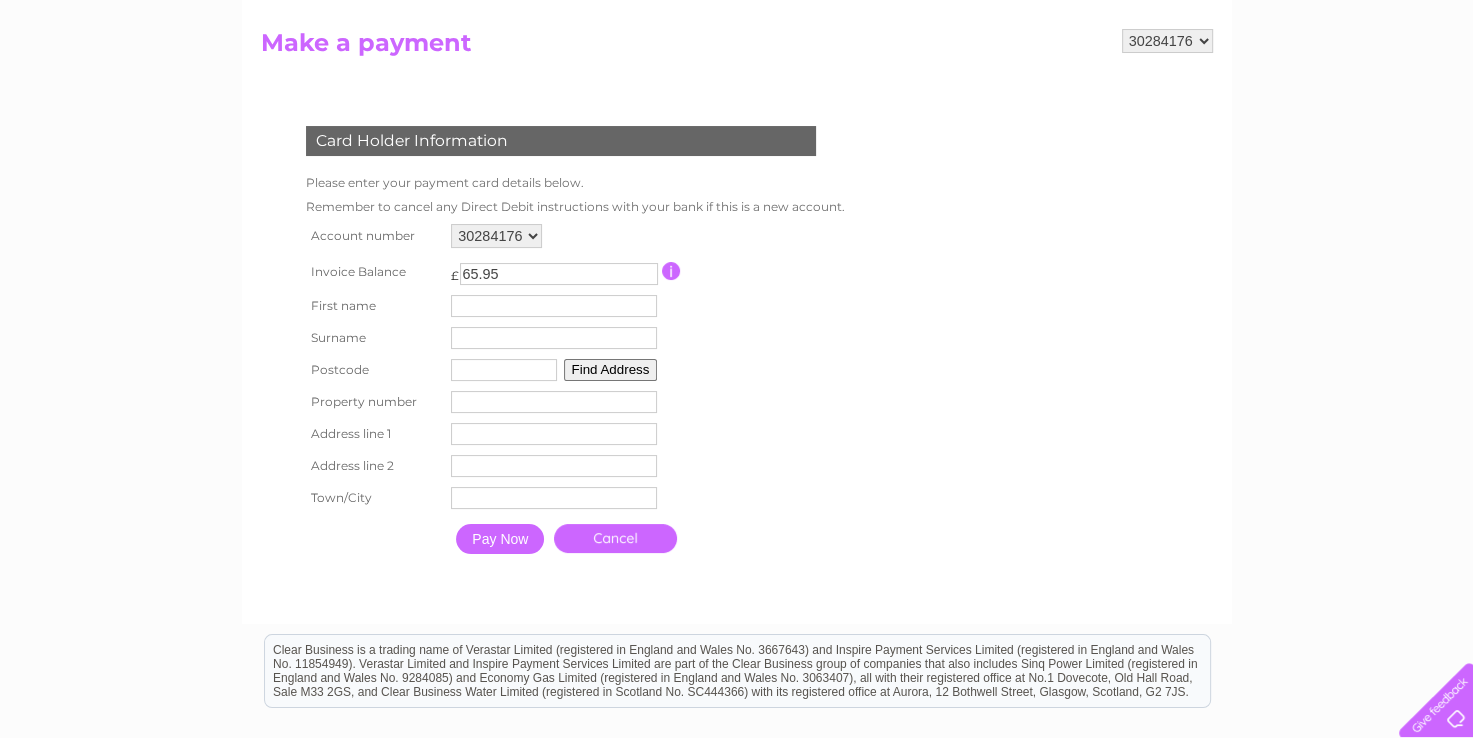 scroll, scrollTop: 0, scrollLeft: 0, axis: both 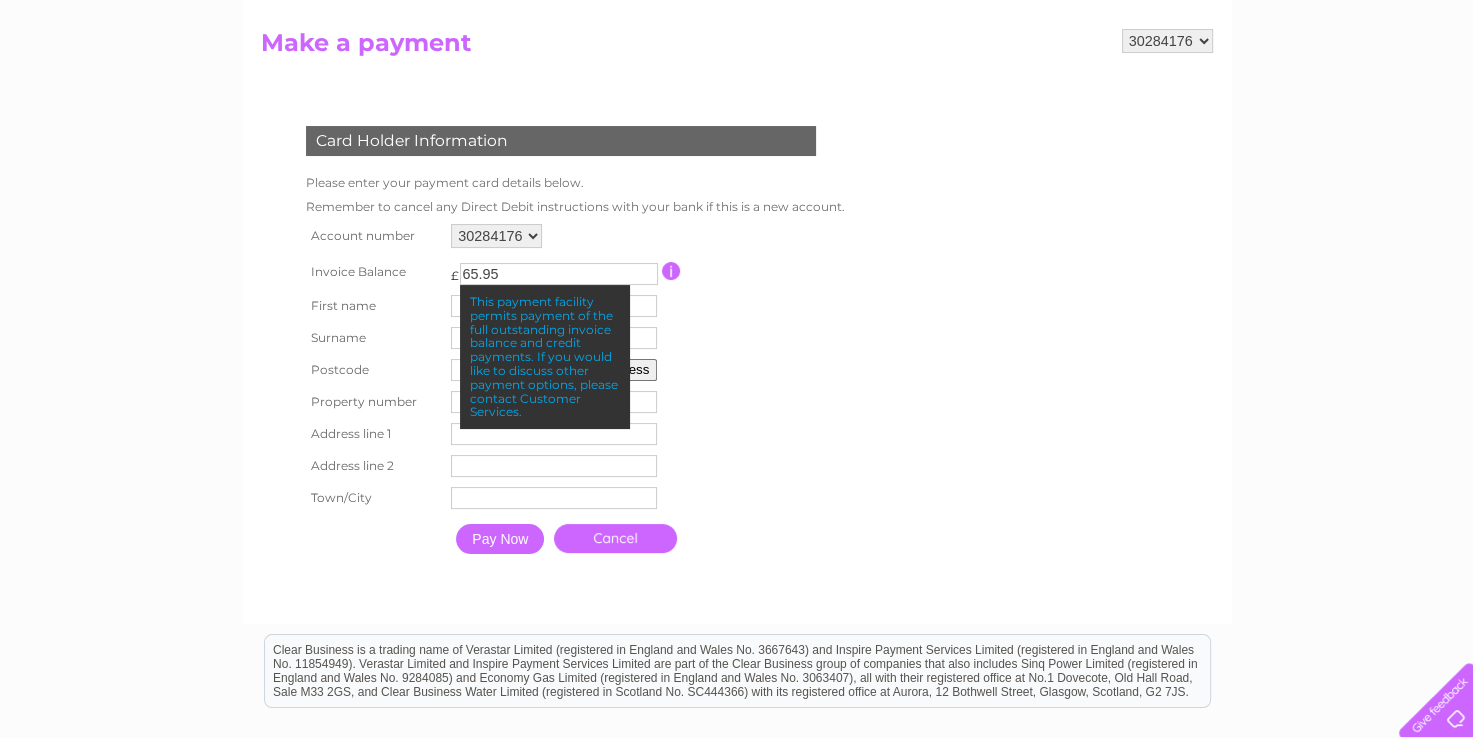 click on "Account number
[ACCOUNT_NUMBER]
Invoice Balance
£
65.95
[FIRST] [LAST] [POSTAL_CODE]" at bounding box center [571, 391] 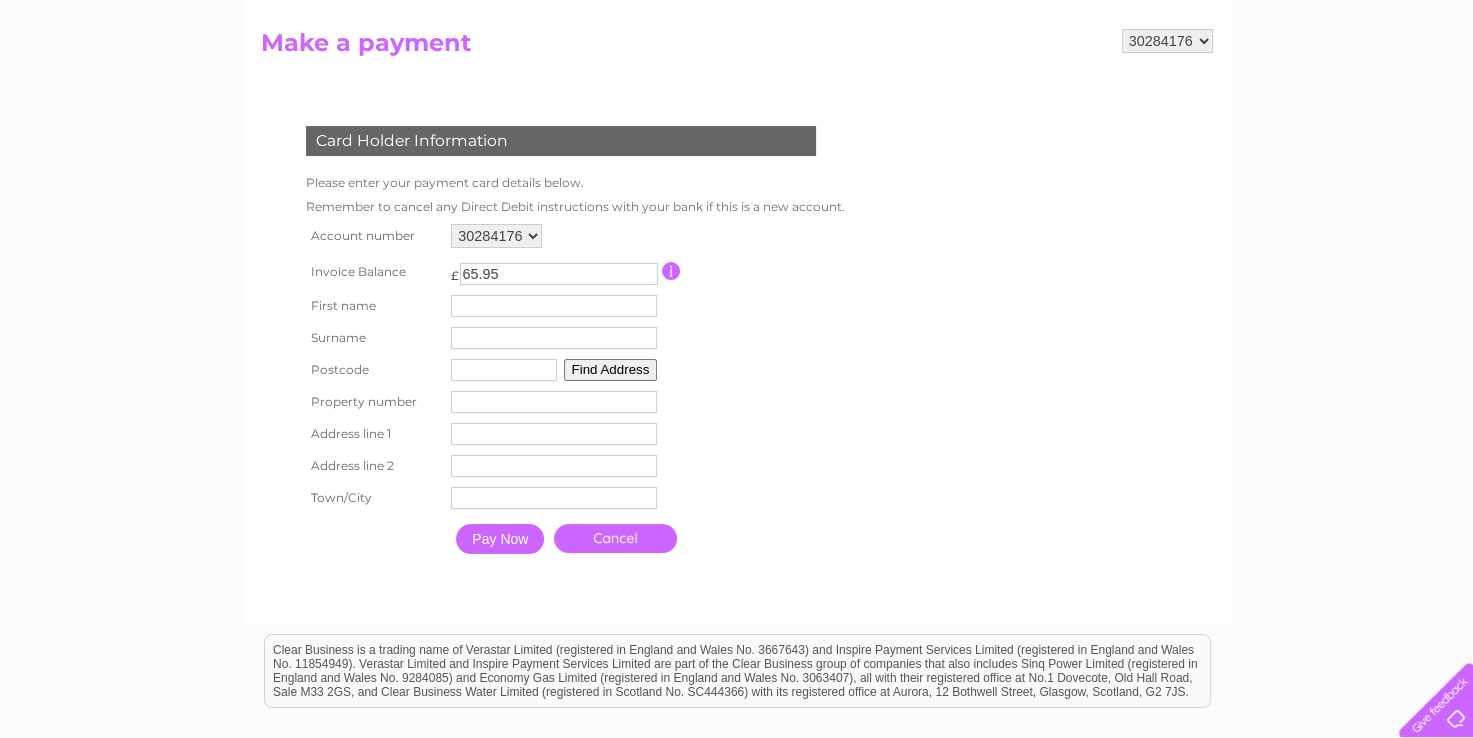 click at bounding box center [554, 306] 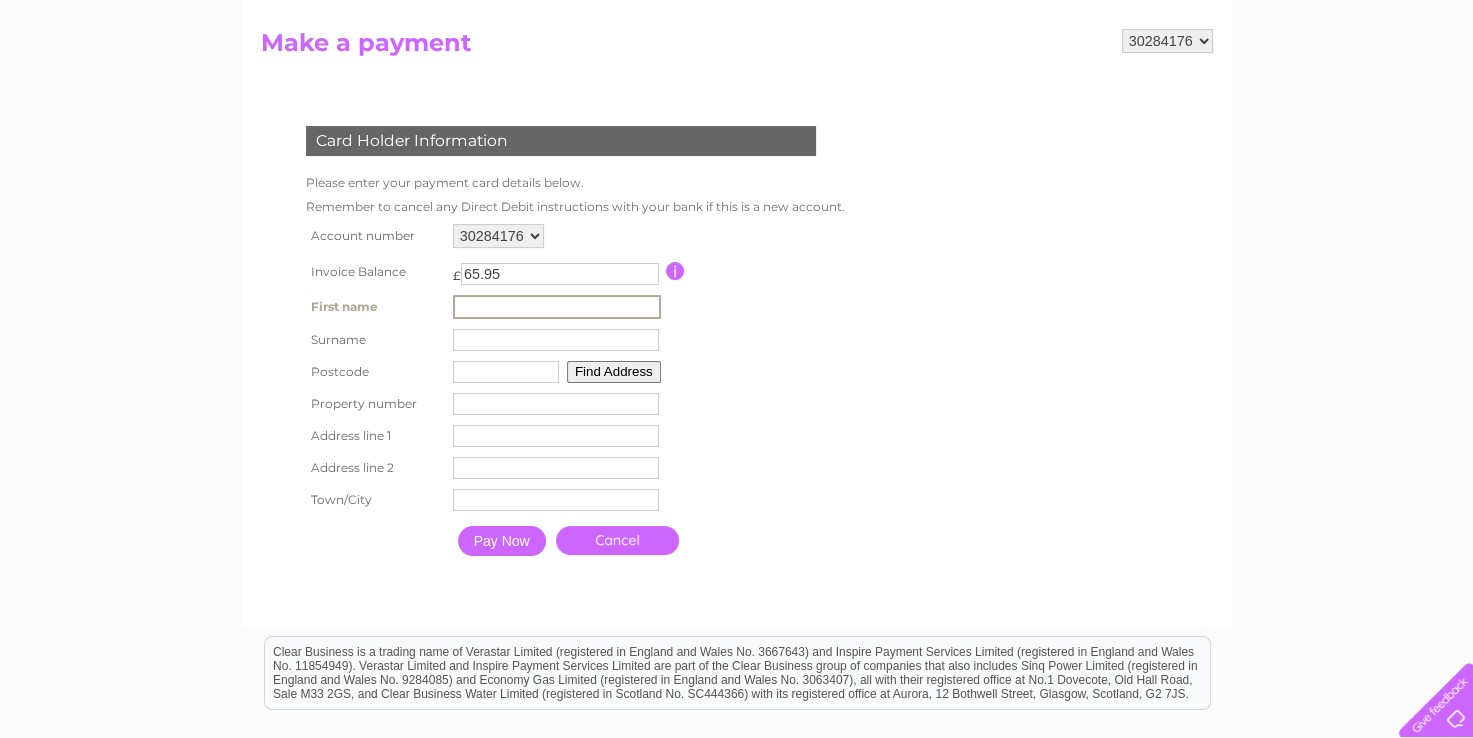 type on "[FIRST]" 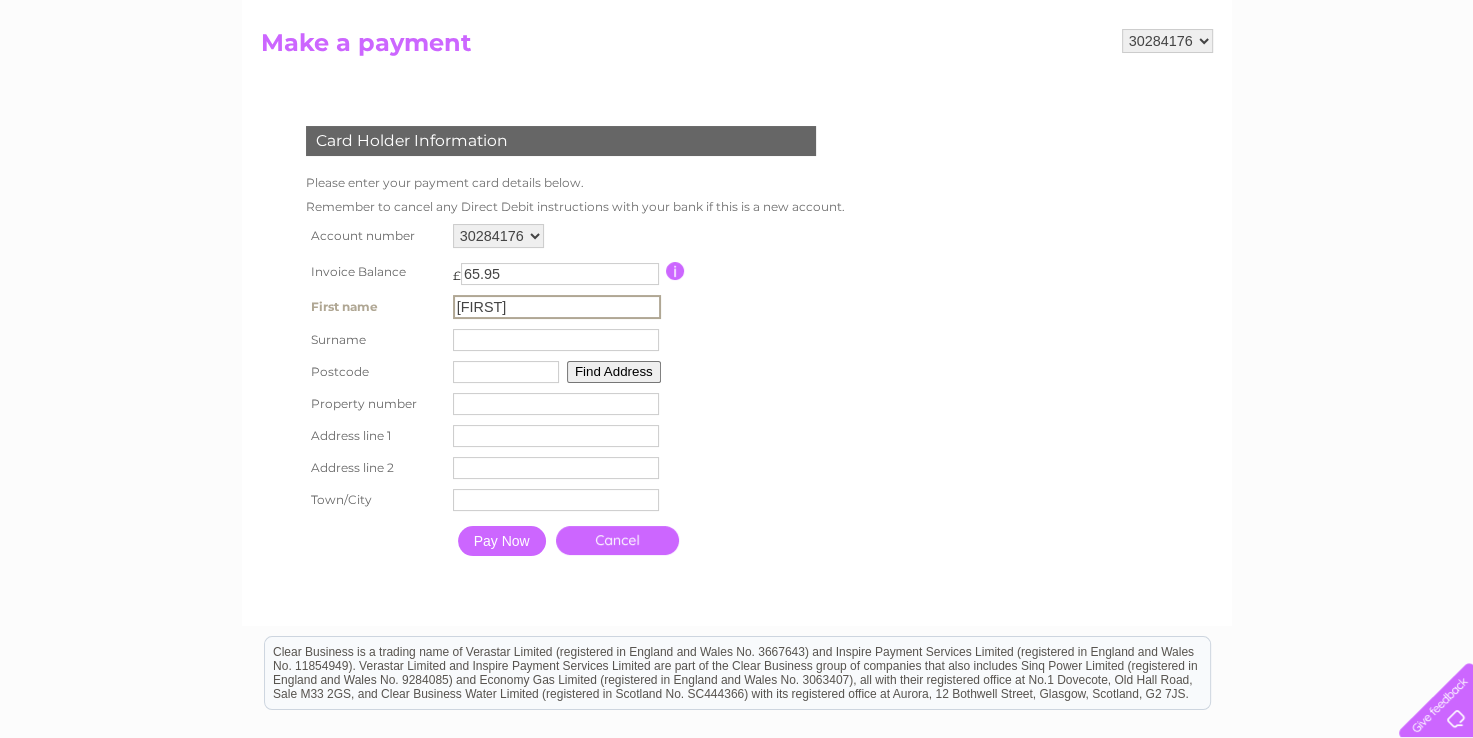 type on "[LAST]" 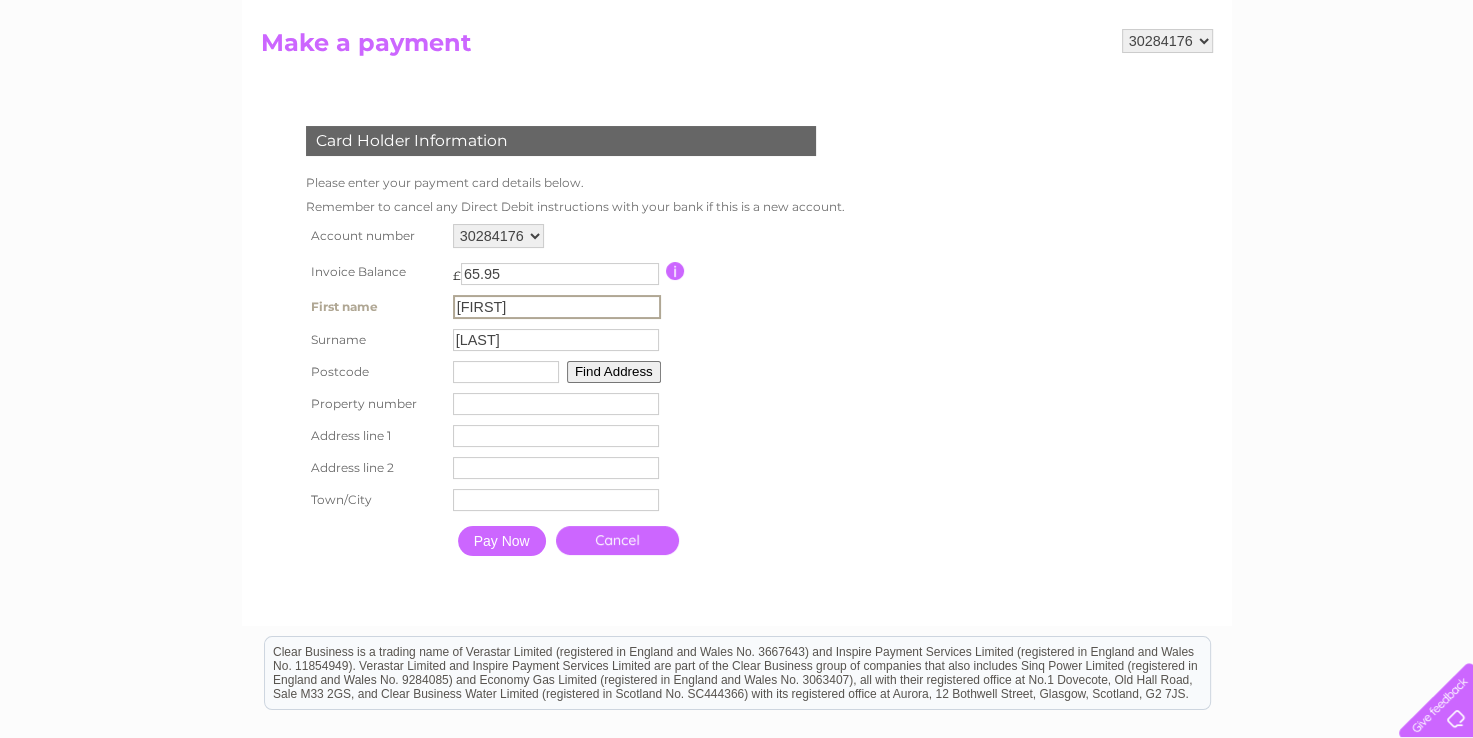type on "[POSTAL_CODE]" 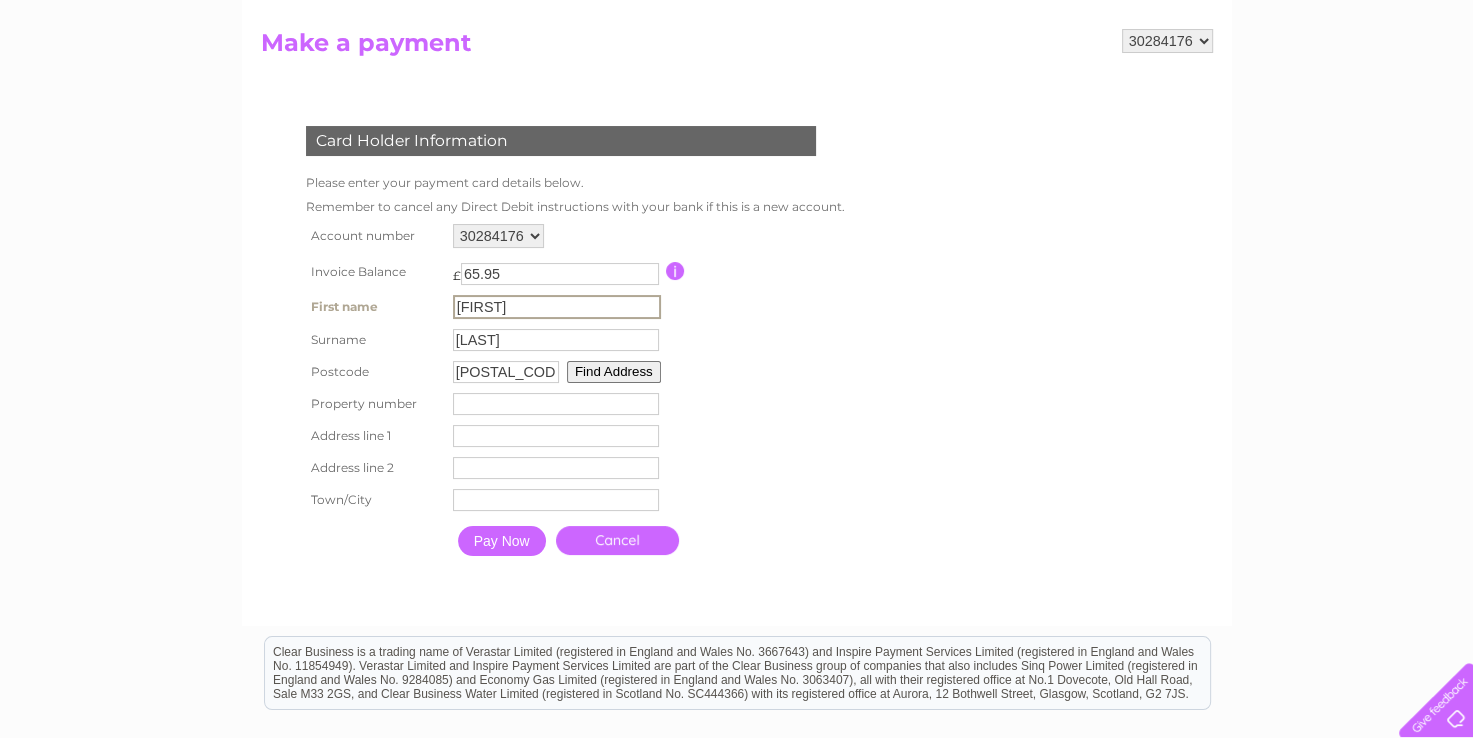 type on "[FIRST]" 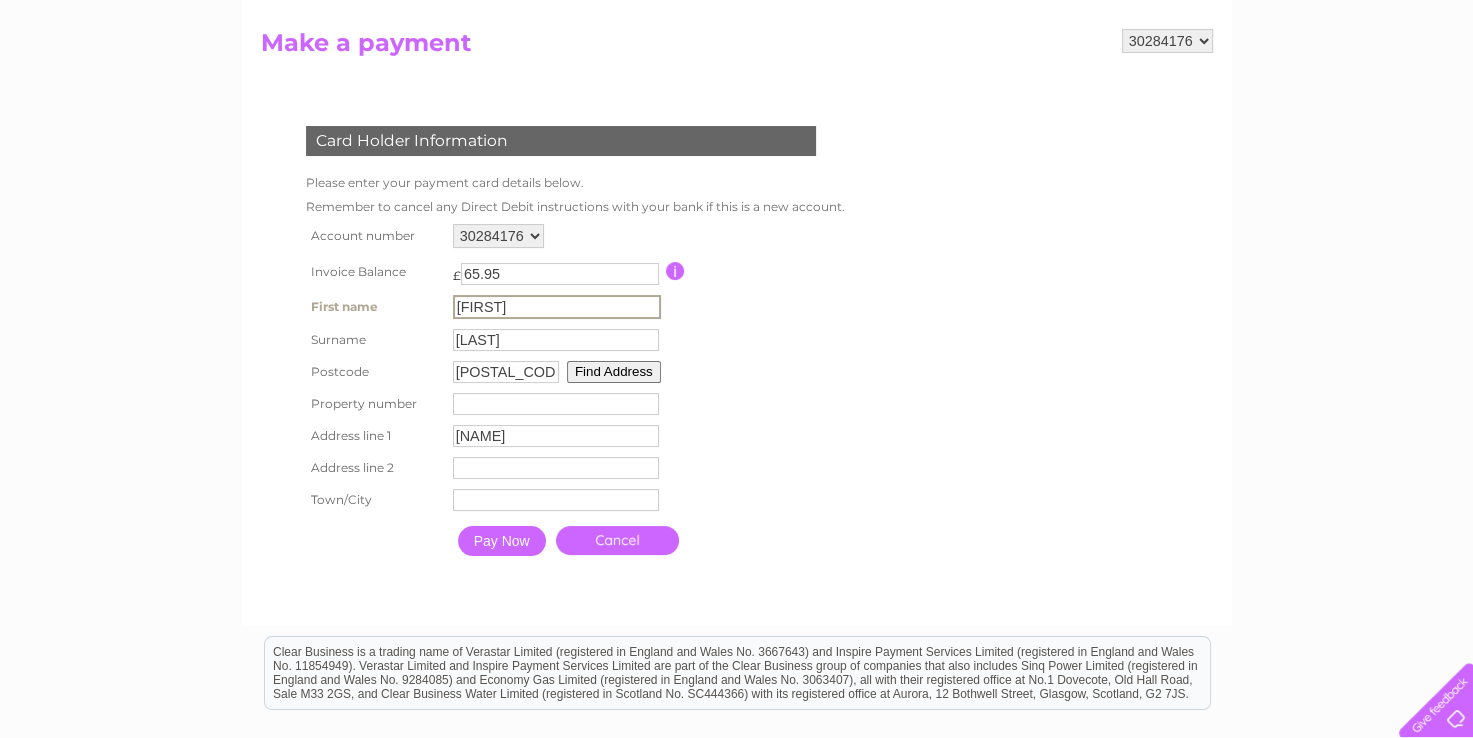 type on "[FIRST] [LAST]" 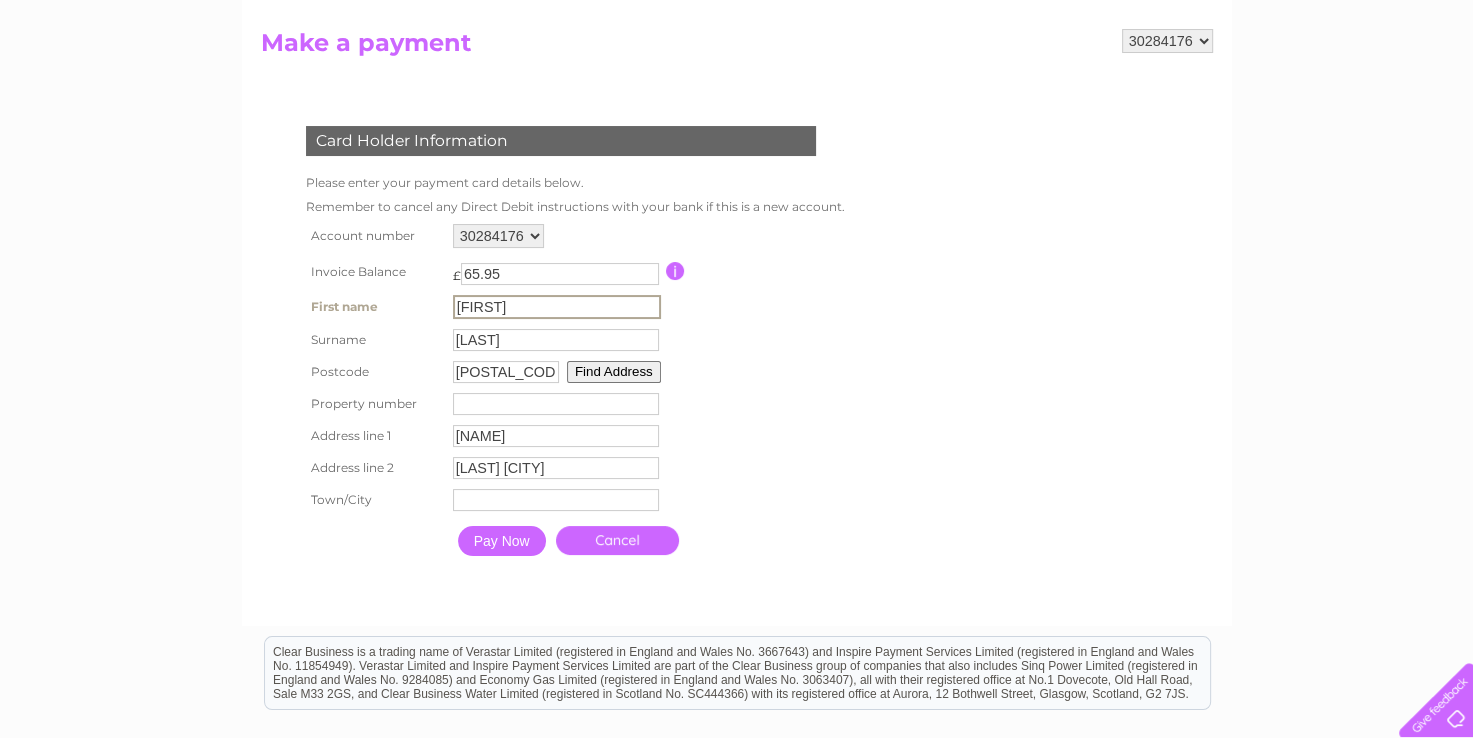 type on "Castle Douglas" 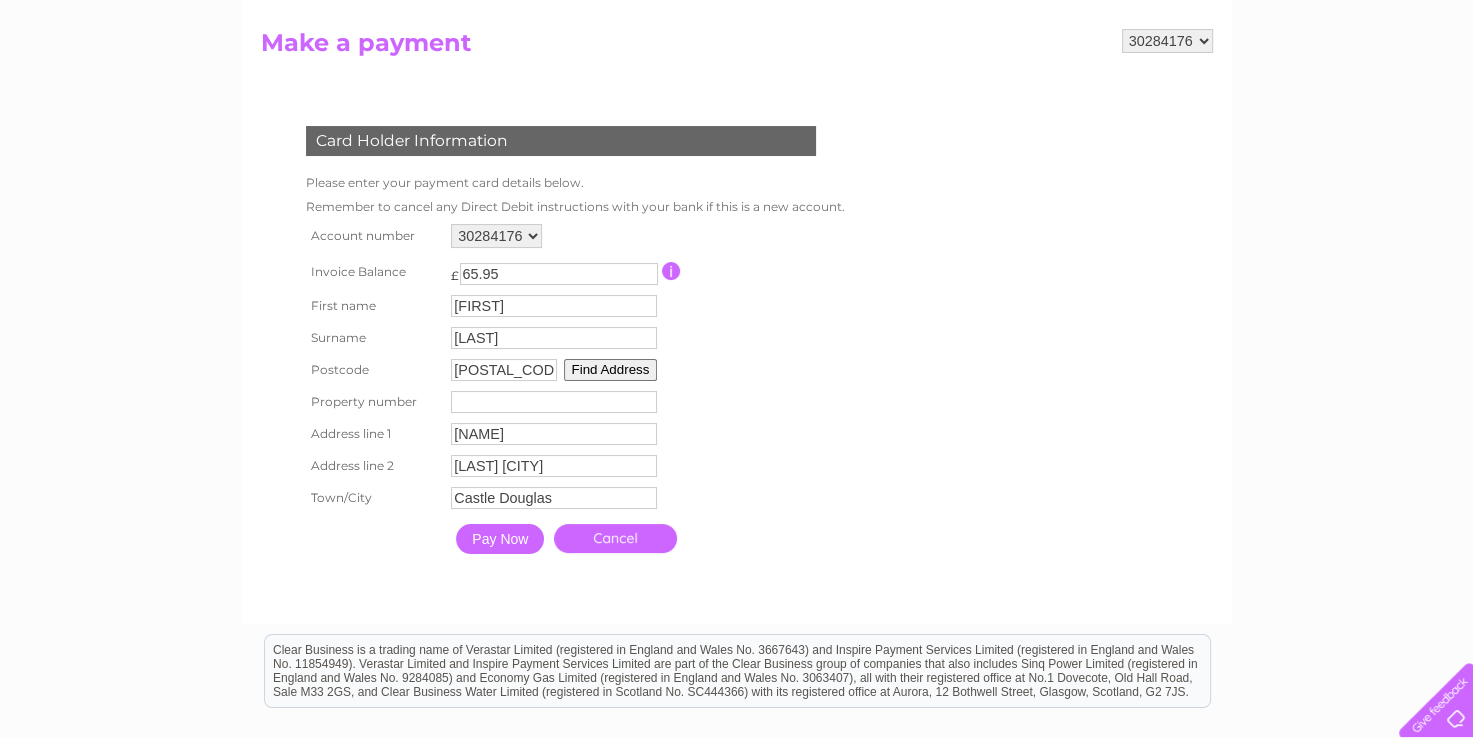 click on "Pay Now" at bounding box center (500, 539) 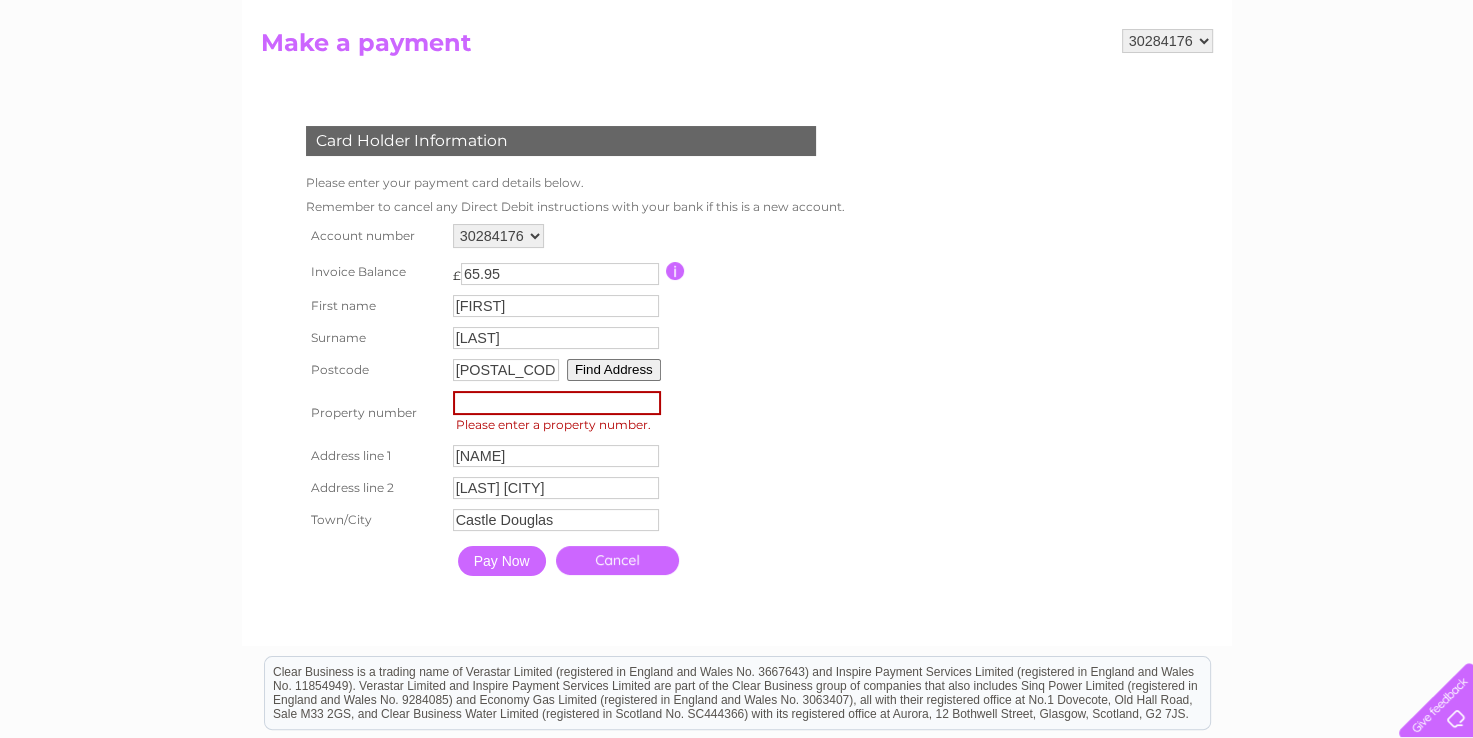 click at bounding box center (557, 403) 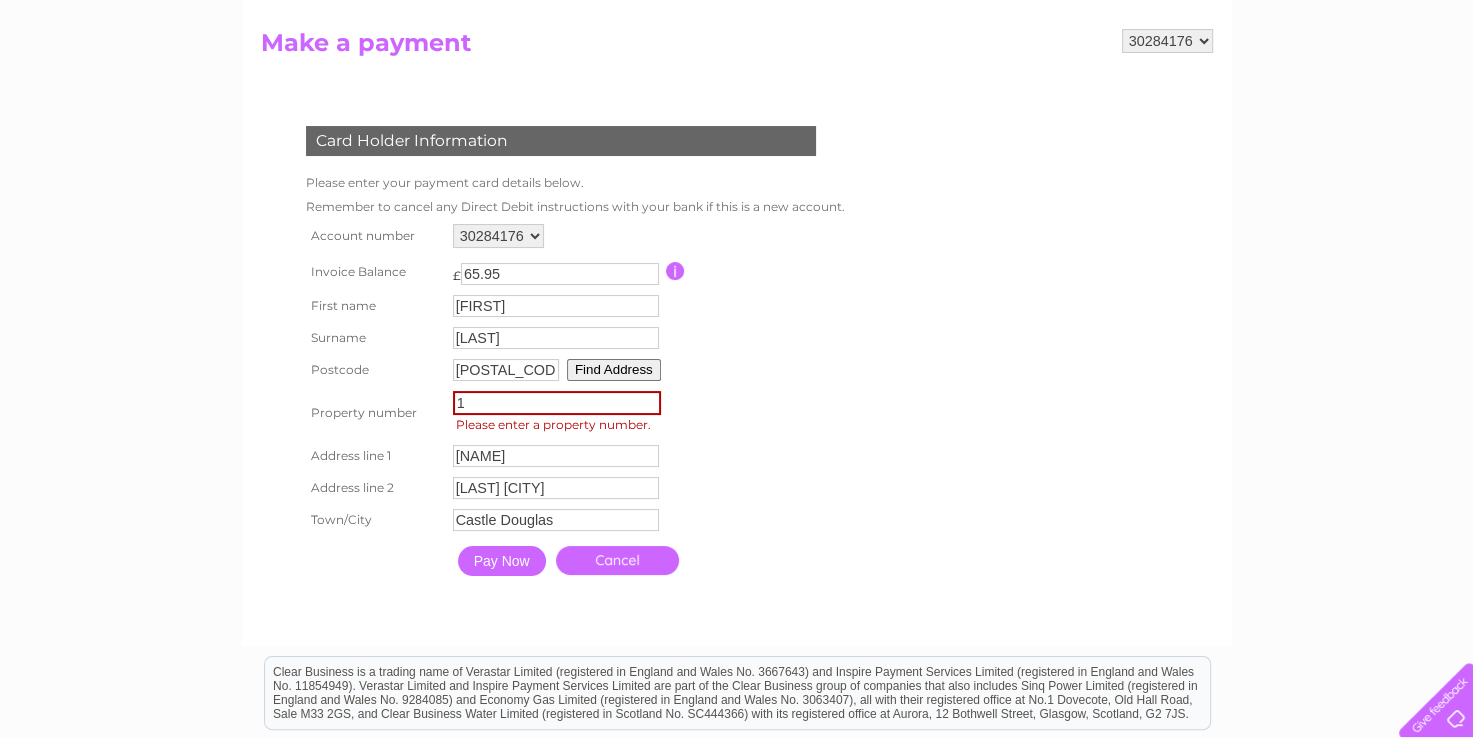 click on "1" at bounding box center (557, 403) 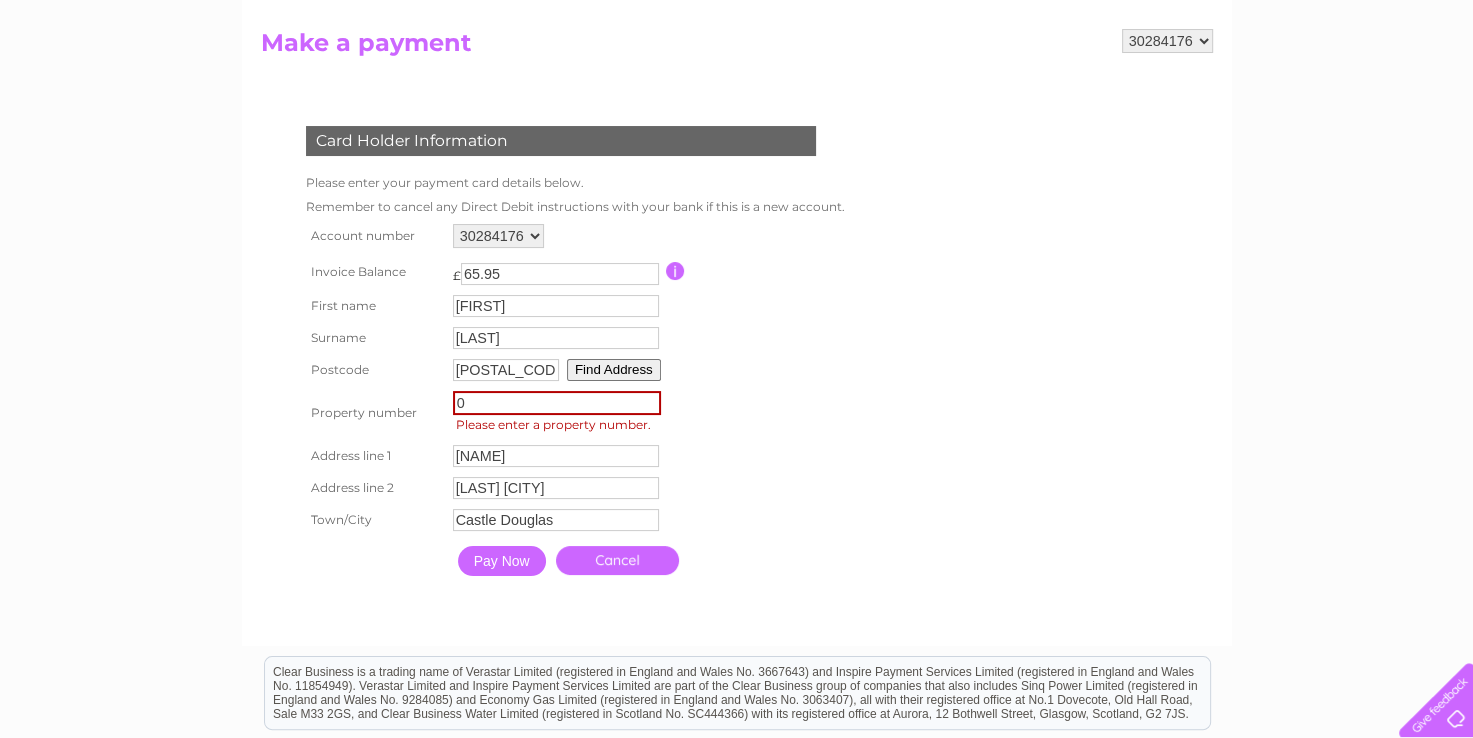 click on "0" at bounding box center [557, 403] 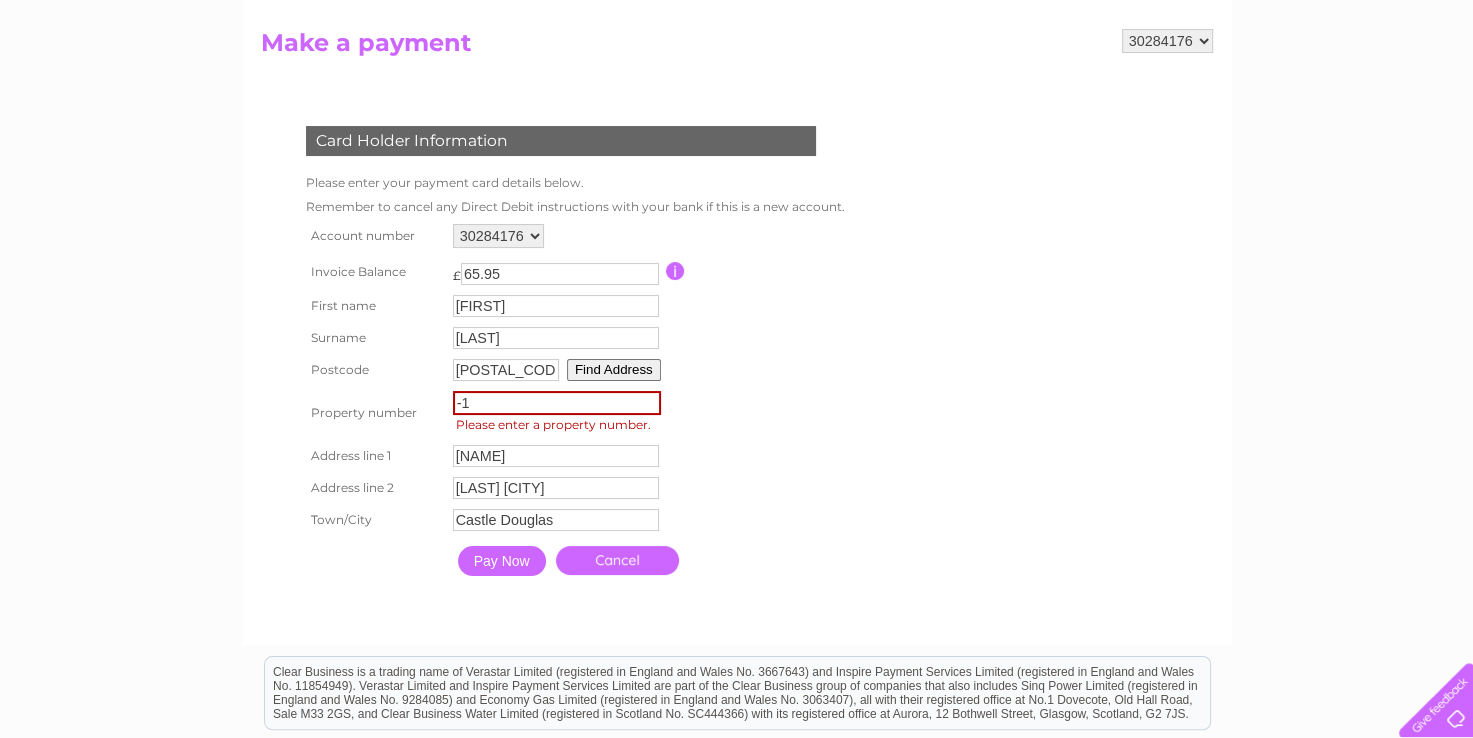 click on "-1" at bounding box center [557, 403] 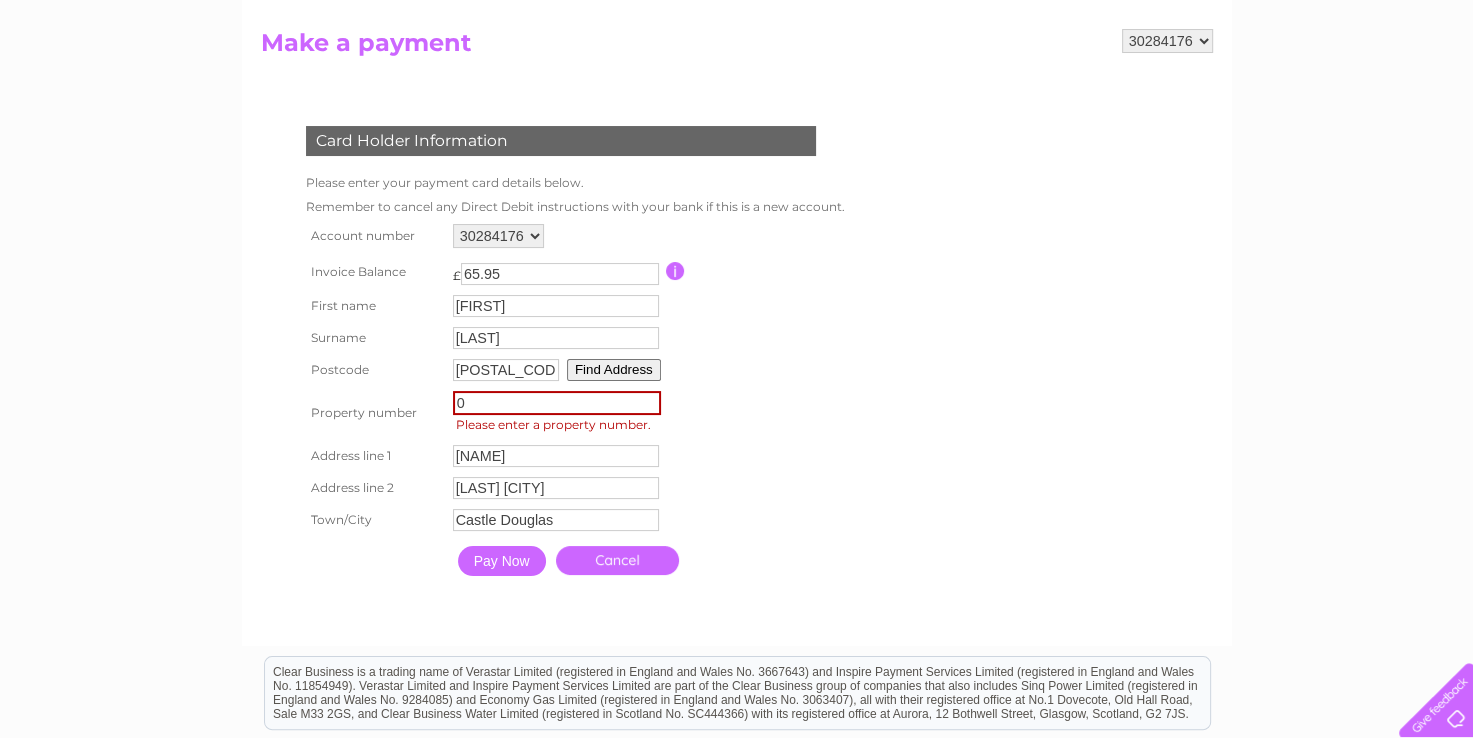 type on "0" 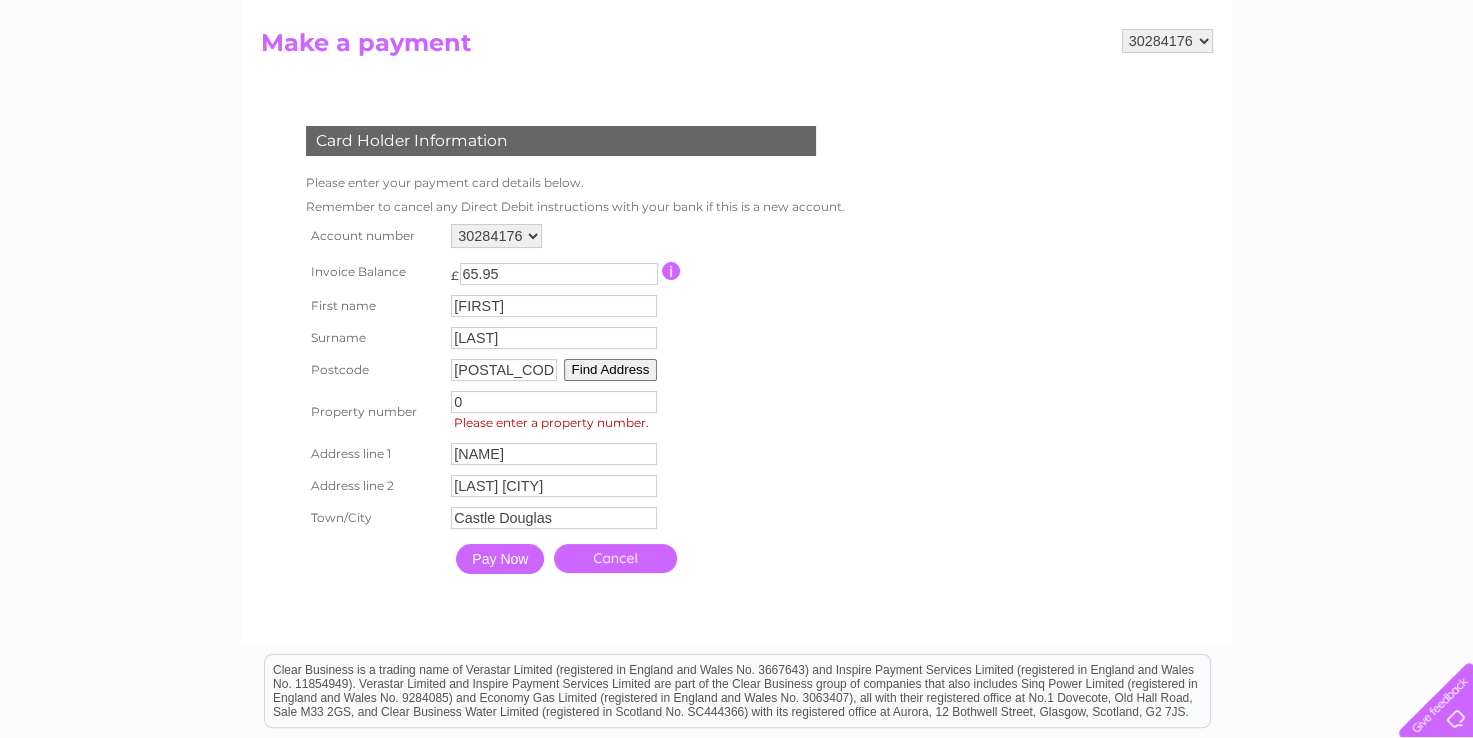 drag, startPoint x: 492, startPoint y: 566, endPoint x: 504, endPoint y: 15, distance: 551.1307 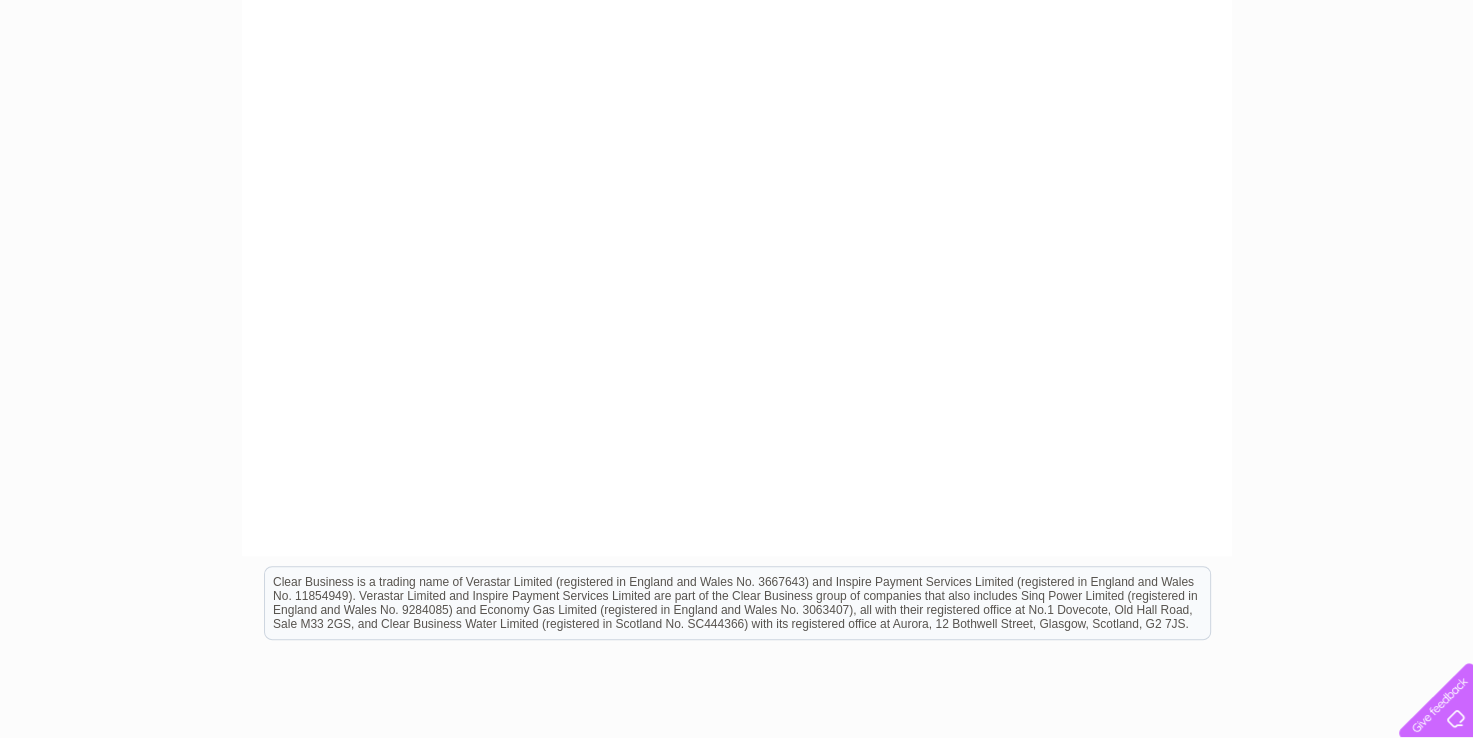 scroll, scrollTop: 700, scrollLeft: 0, axis: vertical 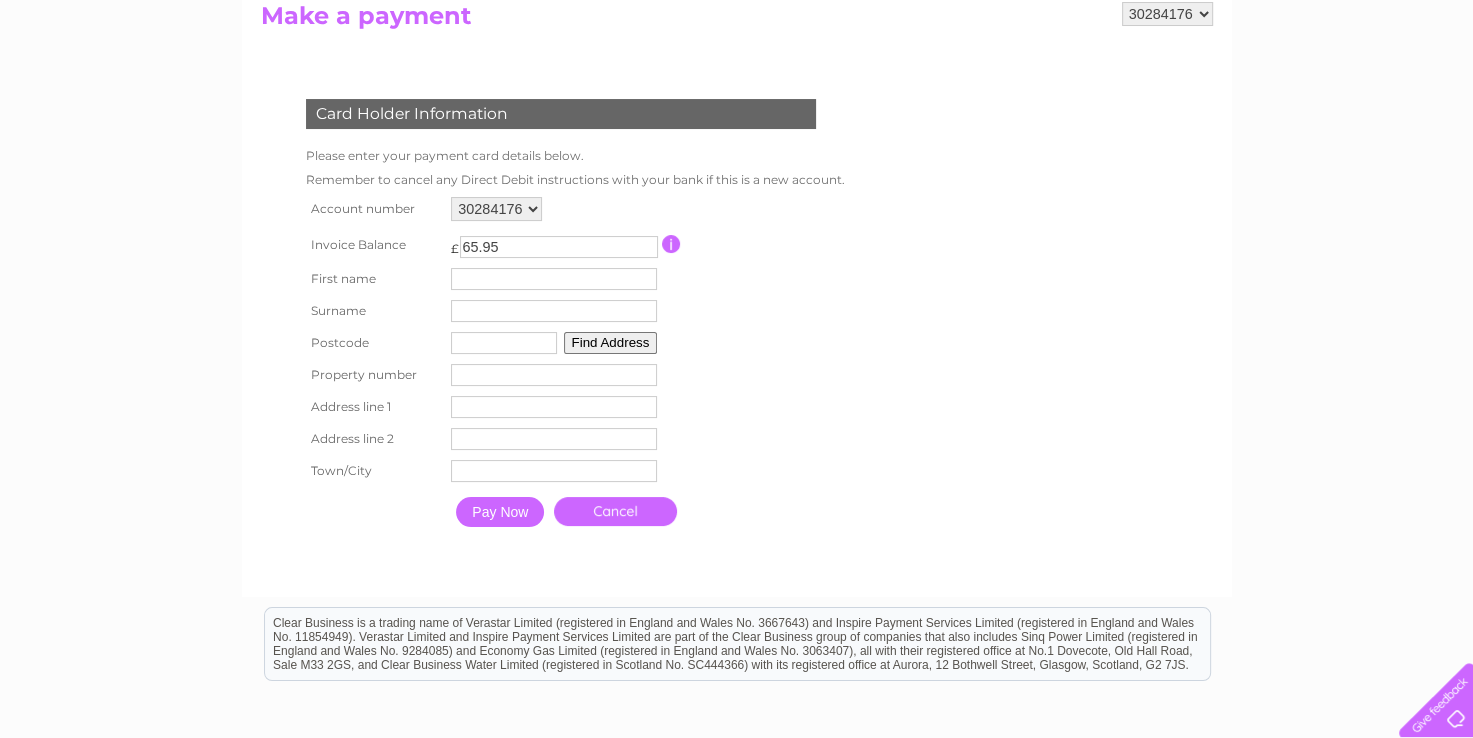 click at bounding box center (671, 244) 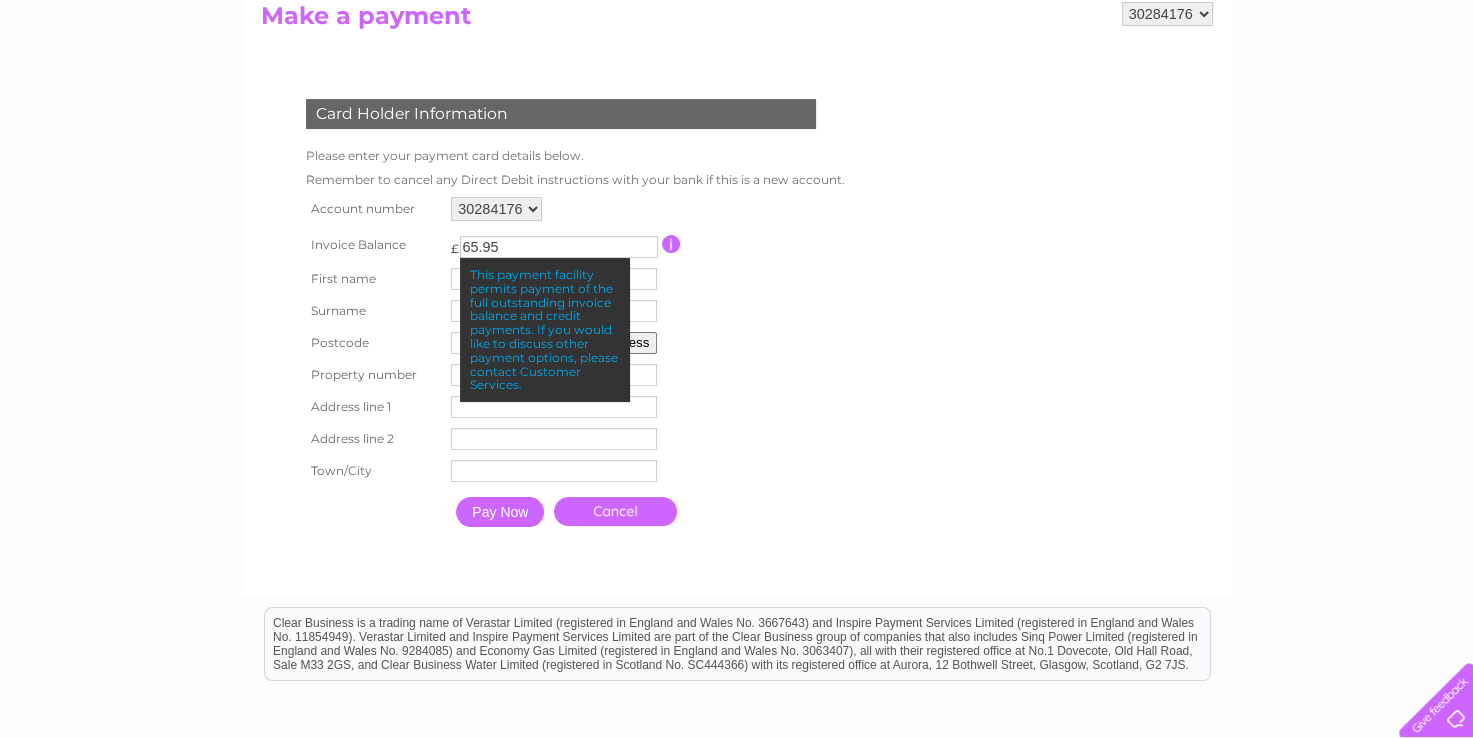 click on "Account number
[ACCOUNT_NUMBER]
Invoice Balance
£
65.95
[FIRST] [LAST] [POSTAL_CODE]" at bounding box center (571, 364) 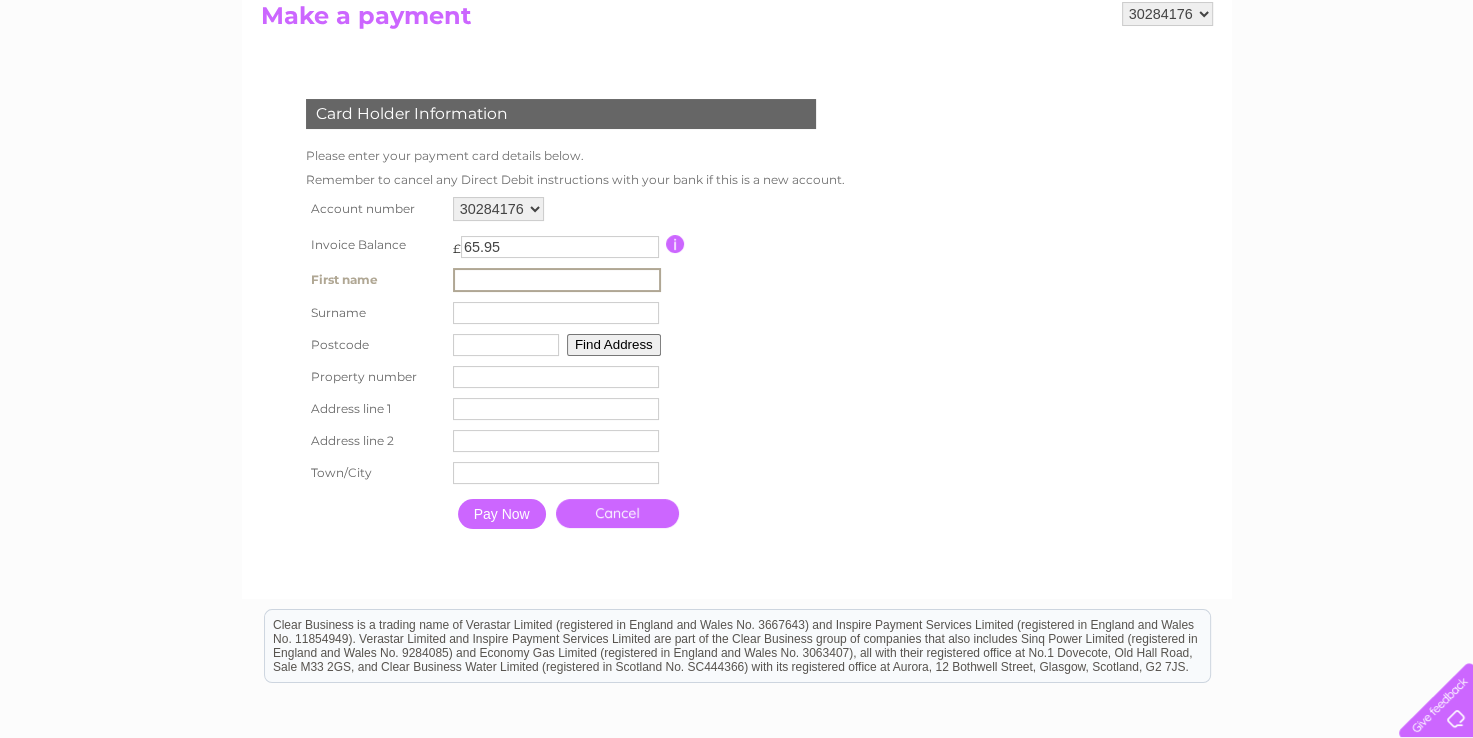 click at bounding box center (557, 280) 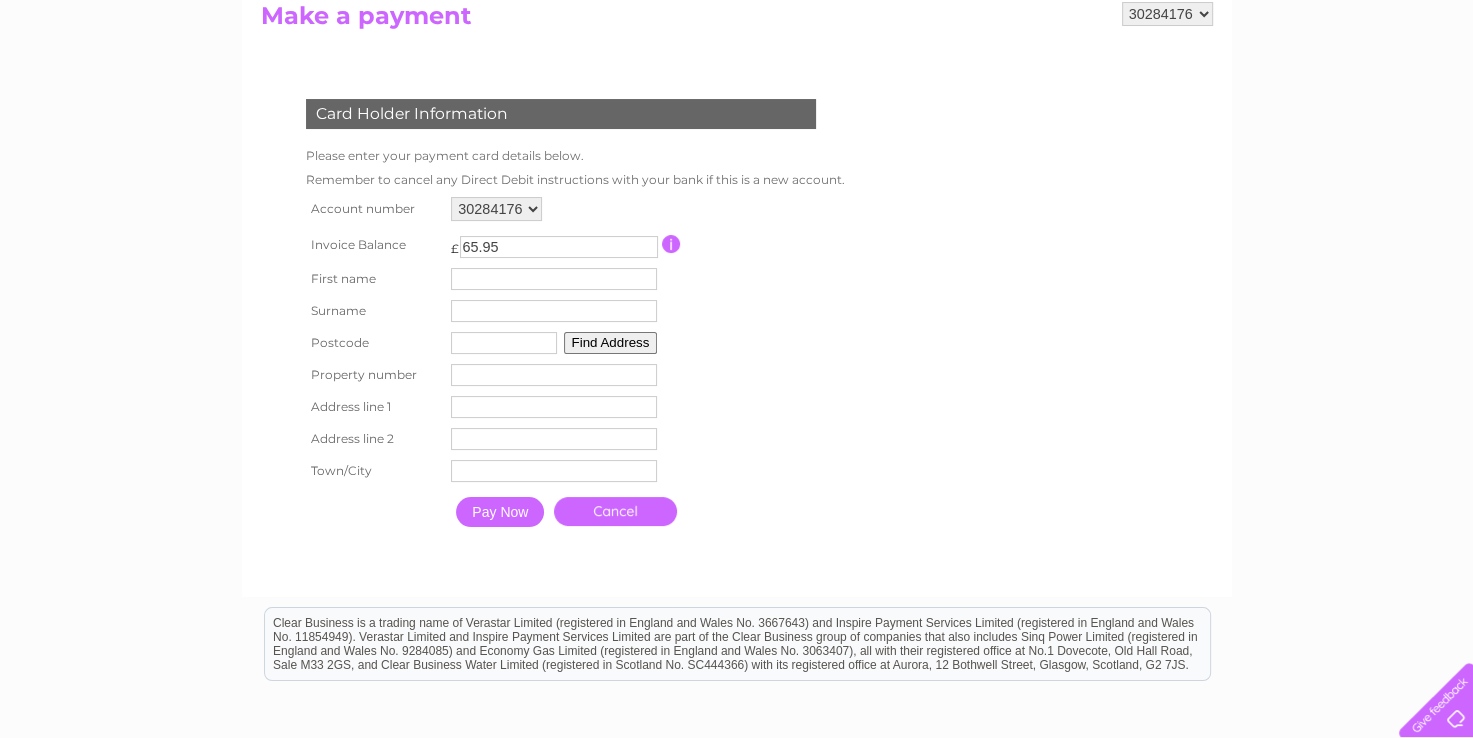 drag, startPoint x: 1002, startPoint y: 267, endPoint x: 987, endPoint y: 152, distance: 115.97414 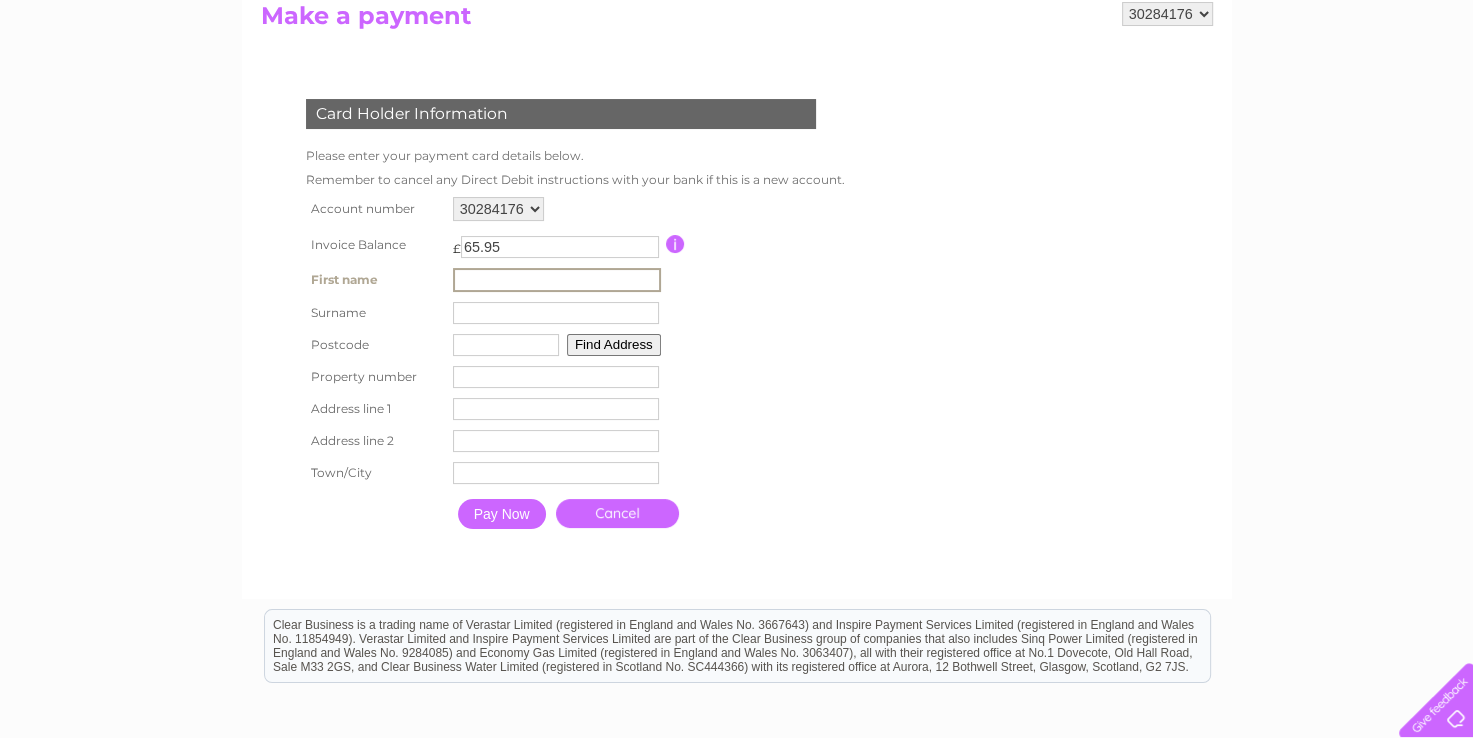 click at bounding box center (557, 280) 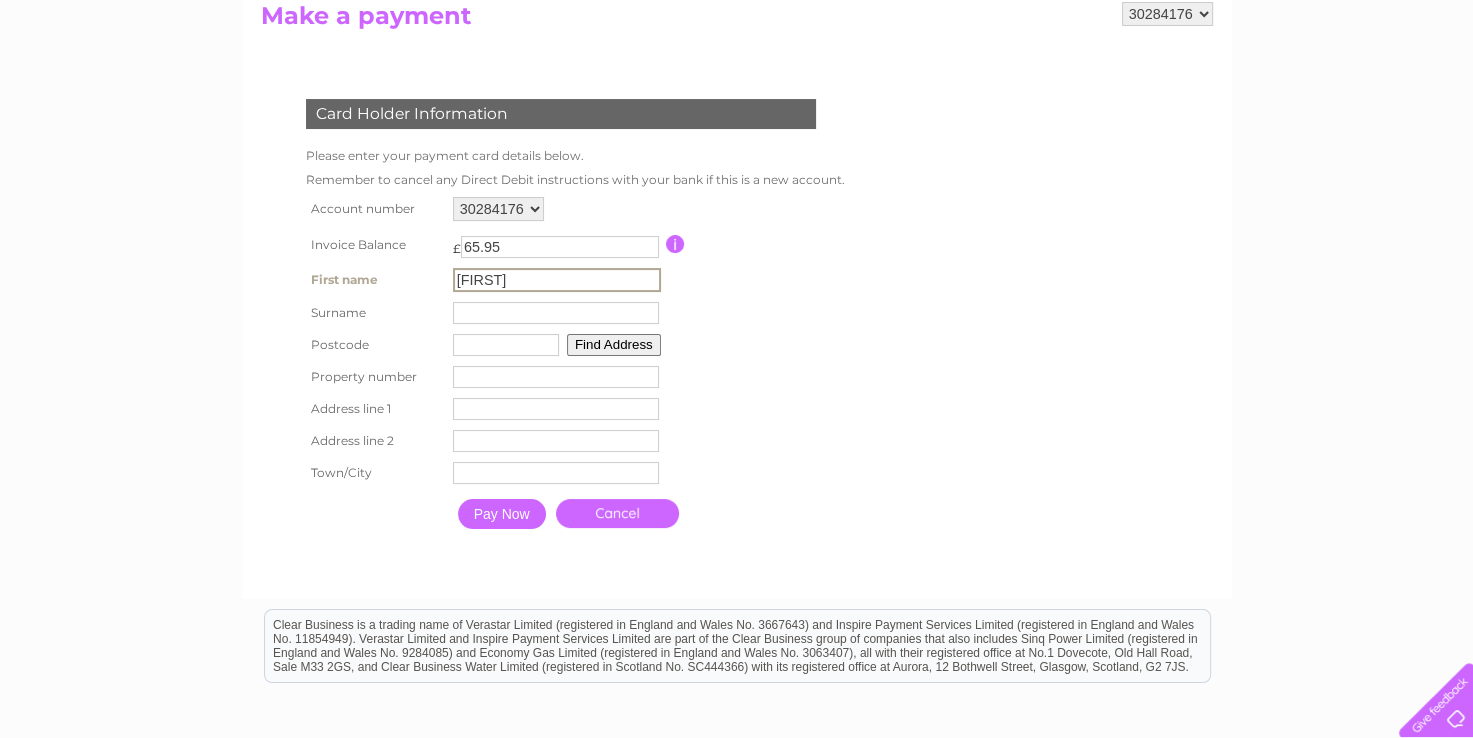 type on "[LAST]" 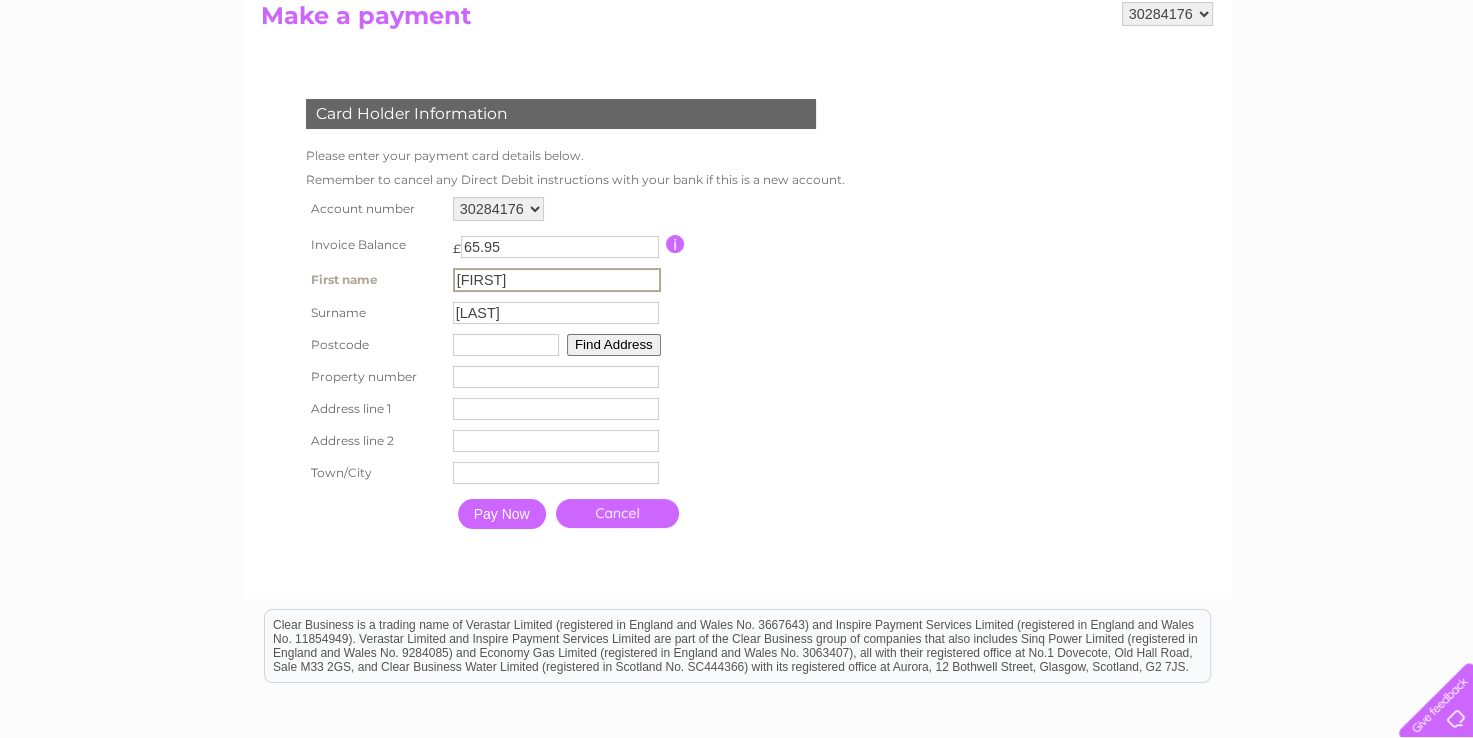 type on "[POSTAL_CODE]" 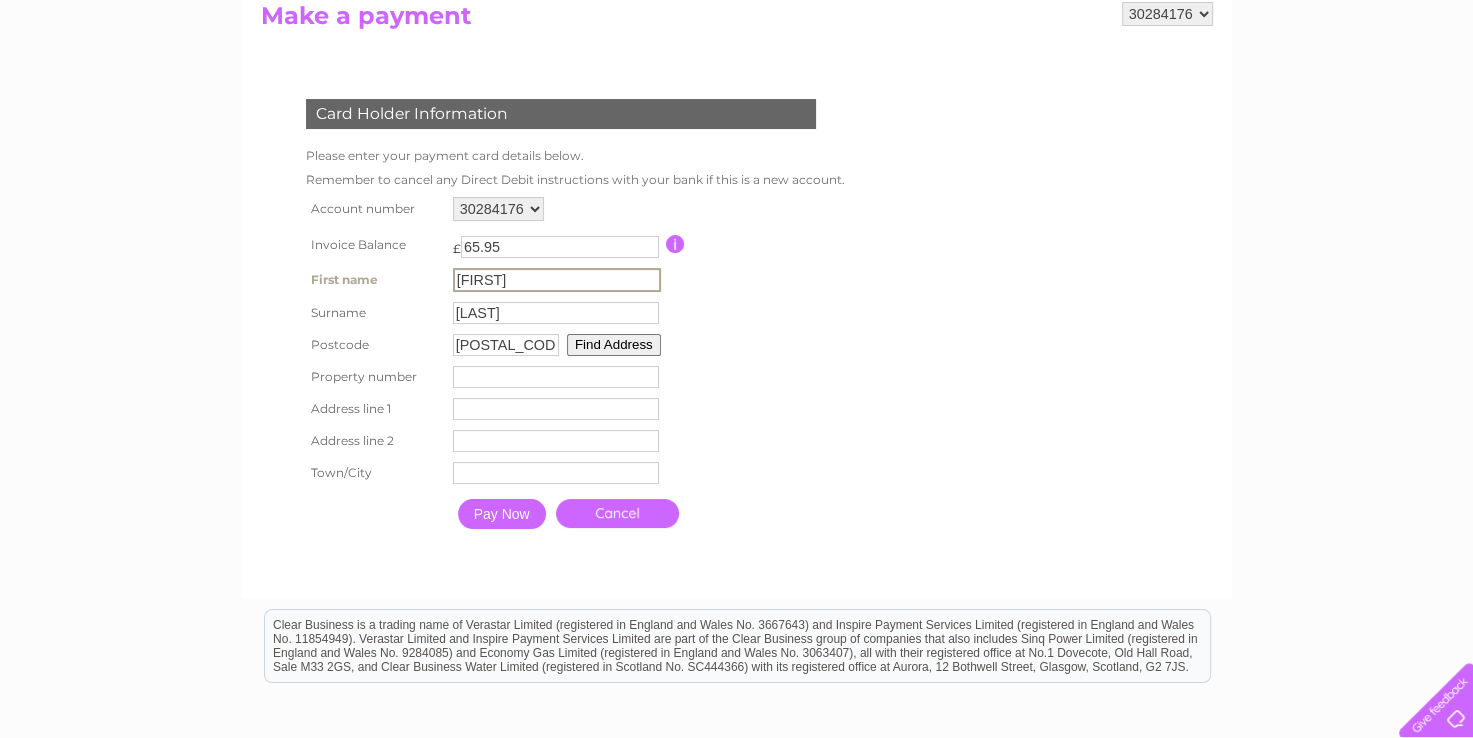 type on "Lenamhor" 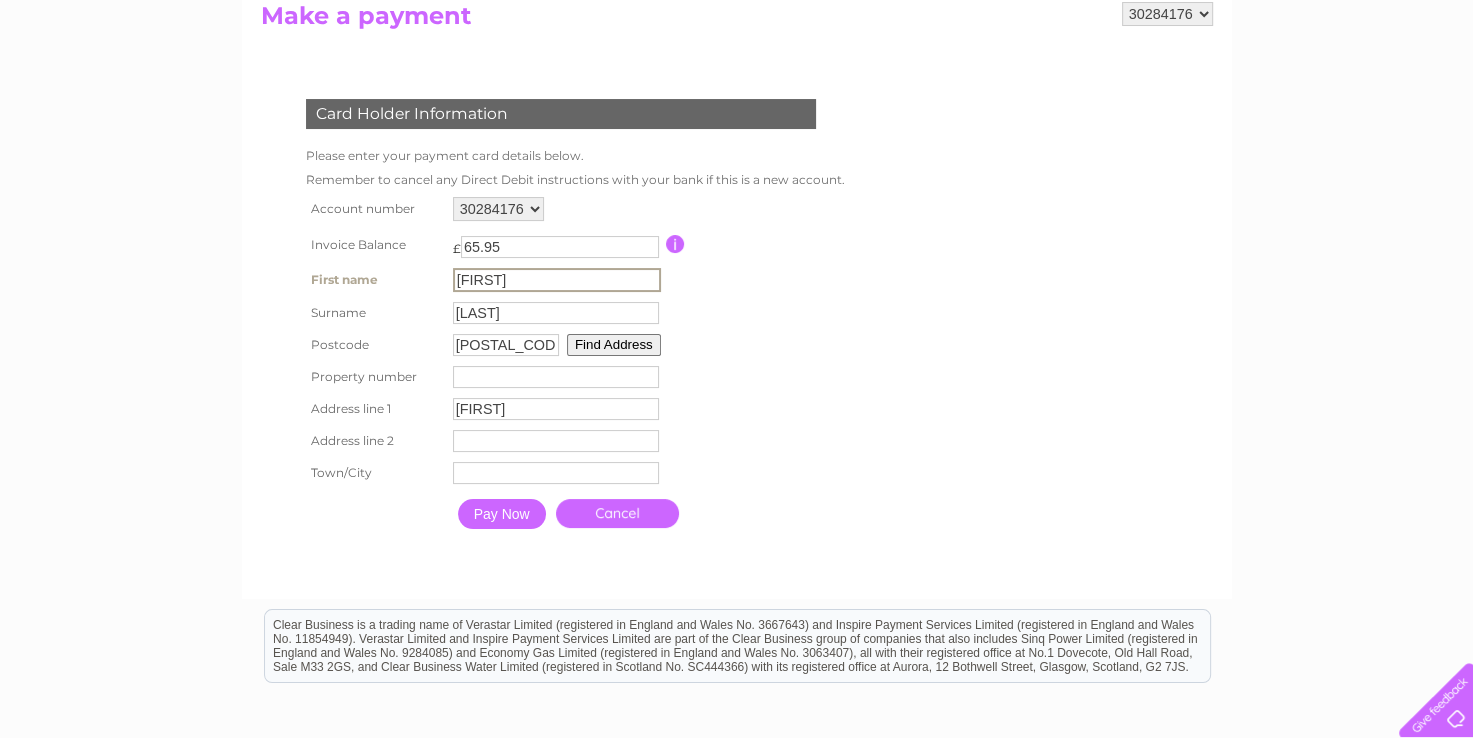 type on "Kirkpatrick Durham" 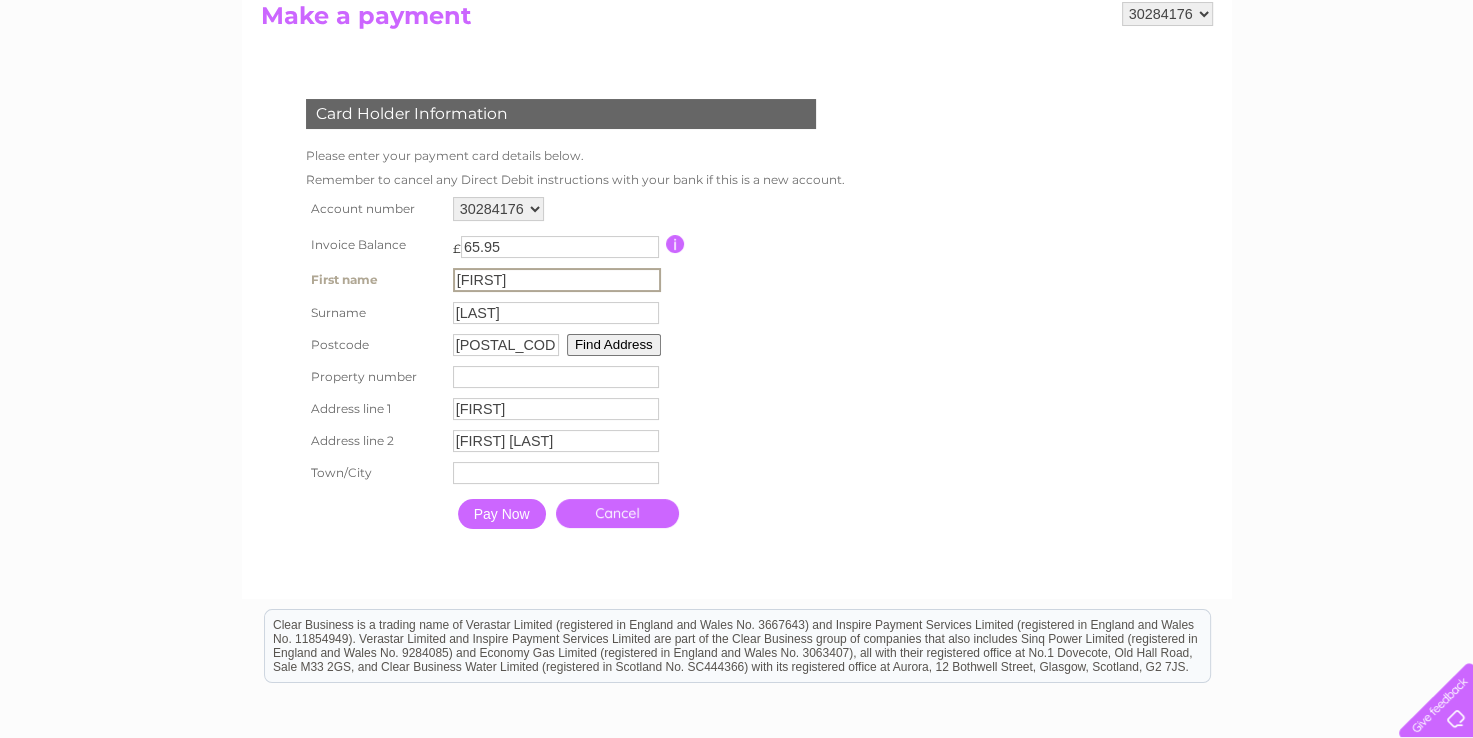 type on "Castle Douglas" 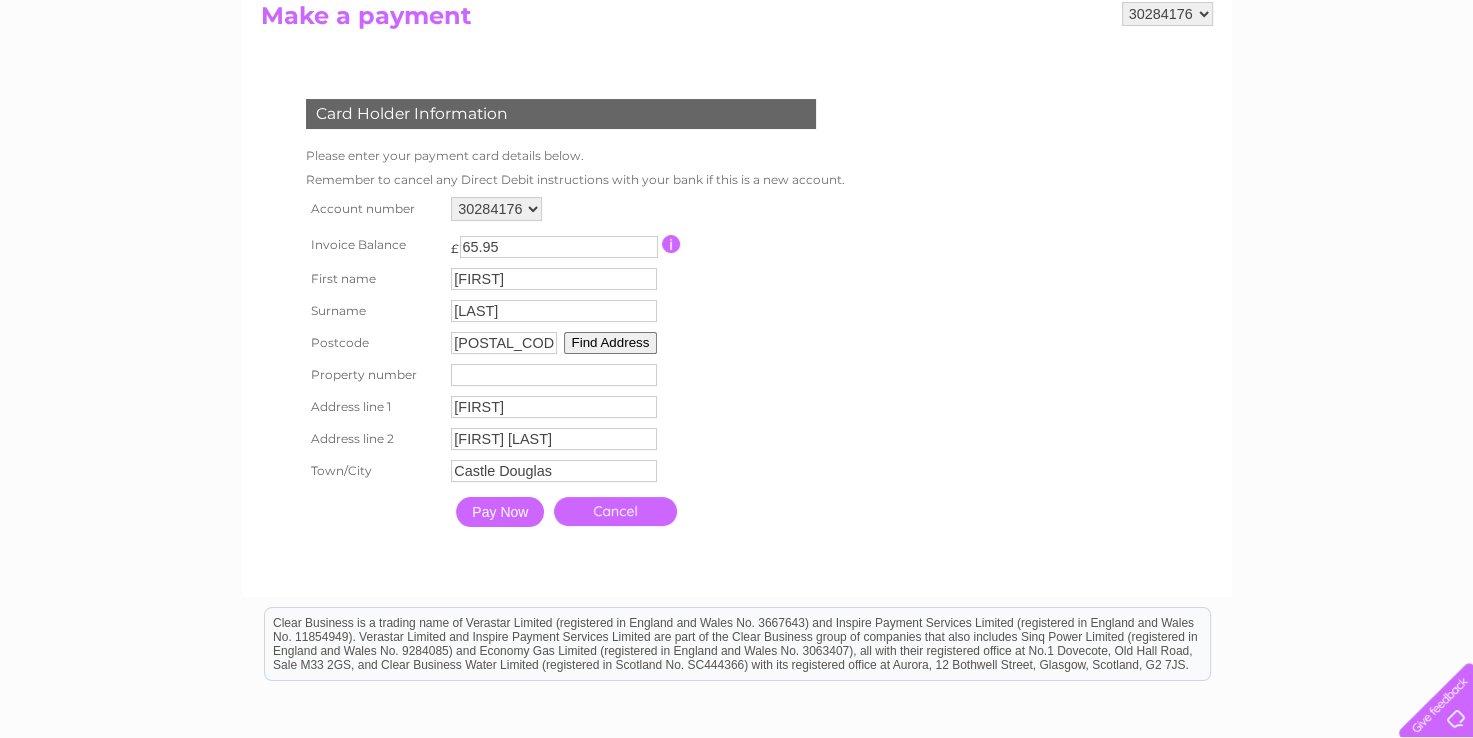 click at bounding box center (554, 375) 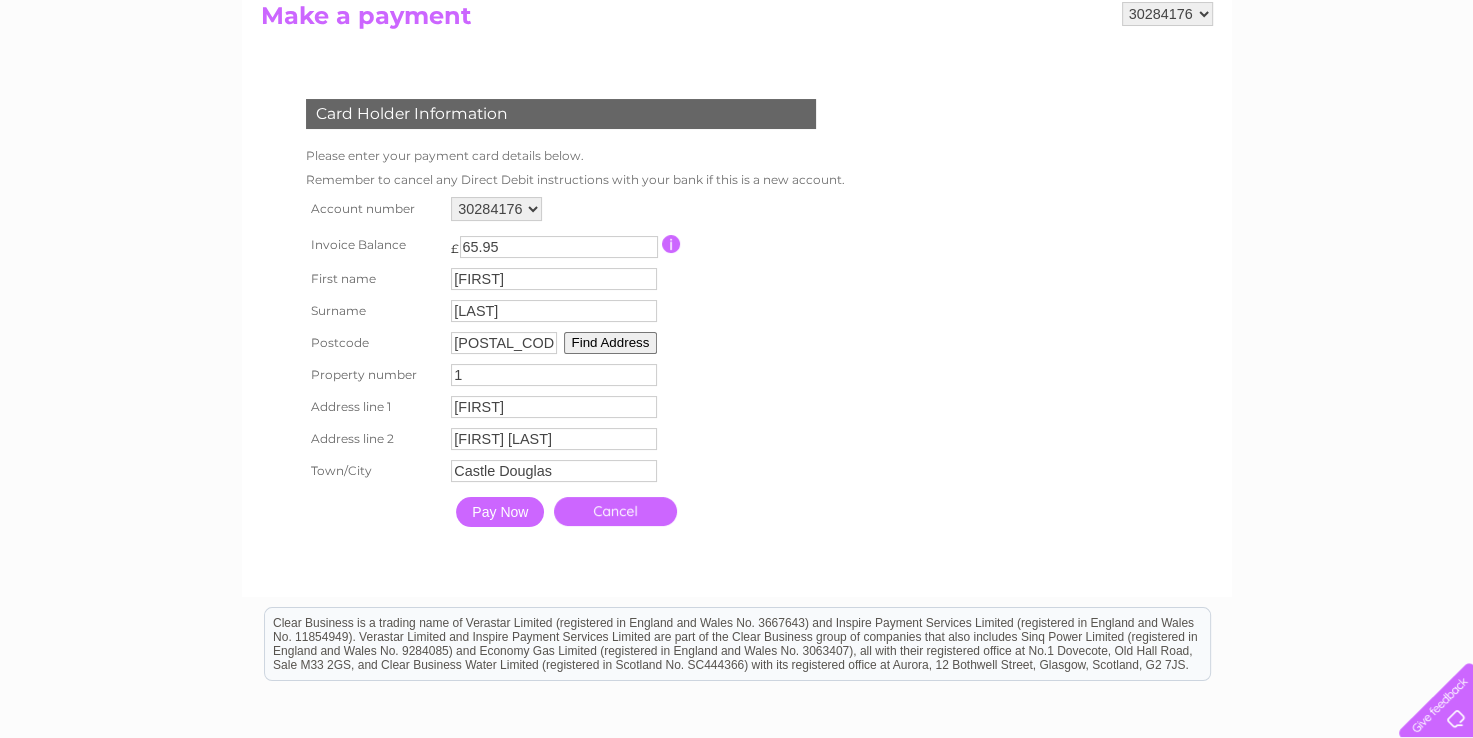 click on "1" at bounding box center (554, 375) 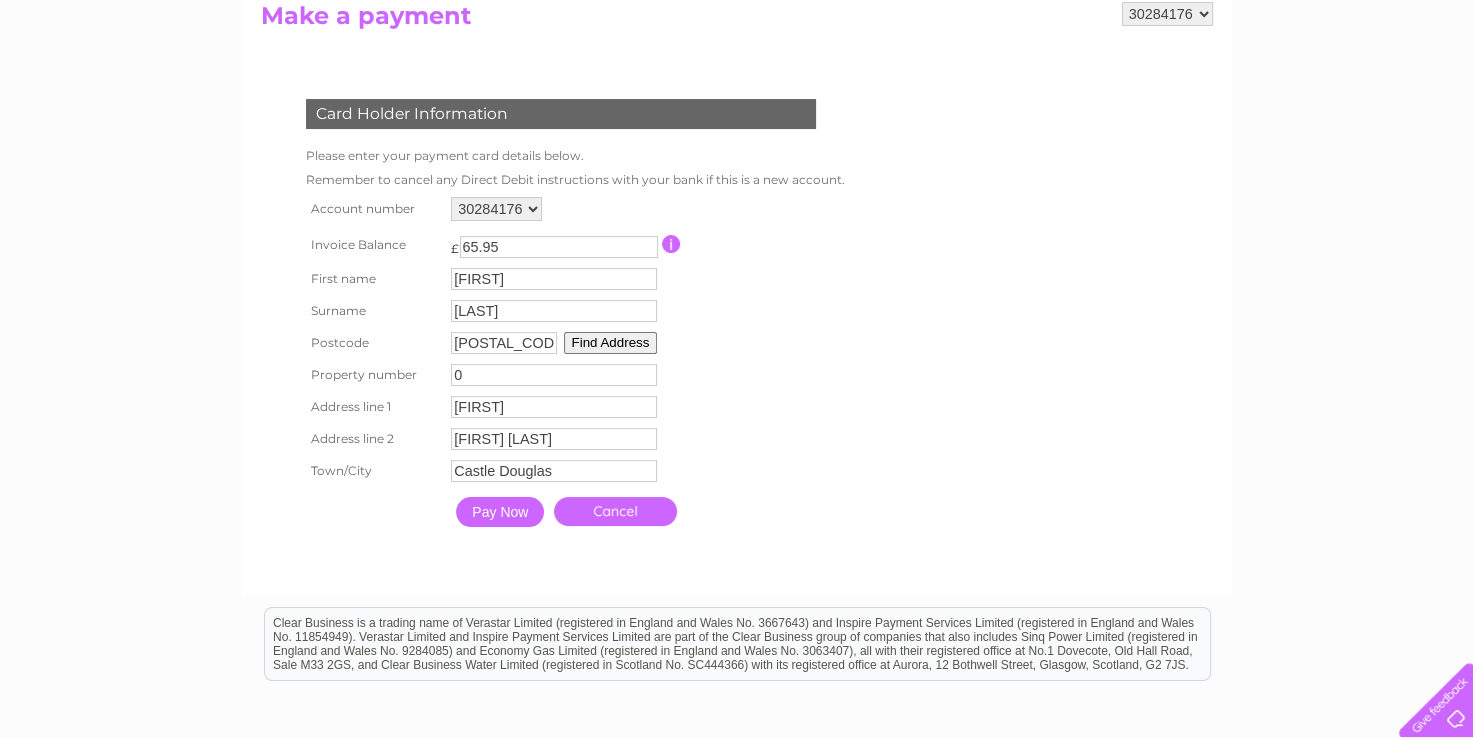 type on "0" 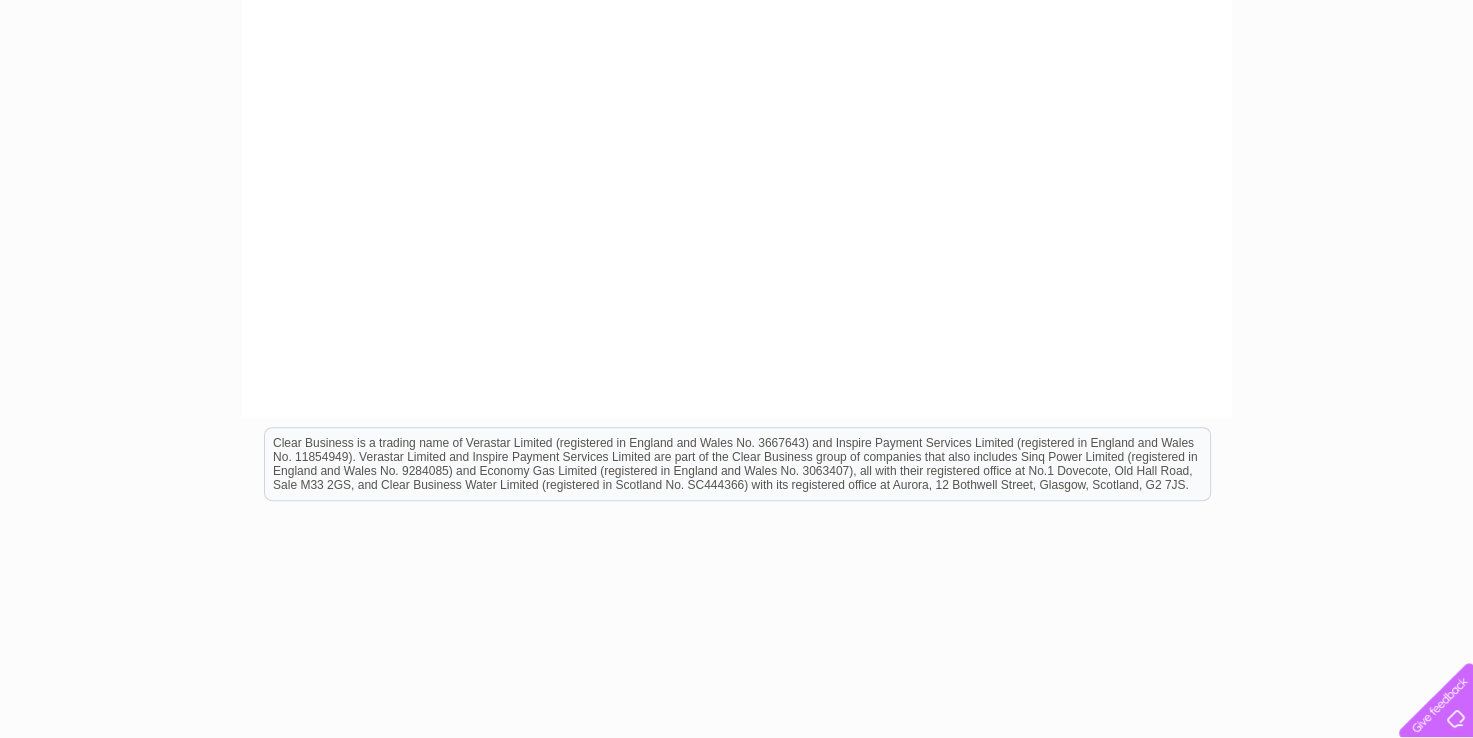 scroll, scrollTop: 827, scrollLeft: 0, axis: vertical 